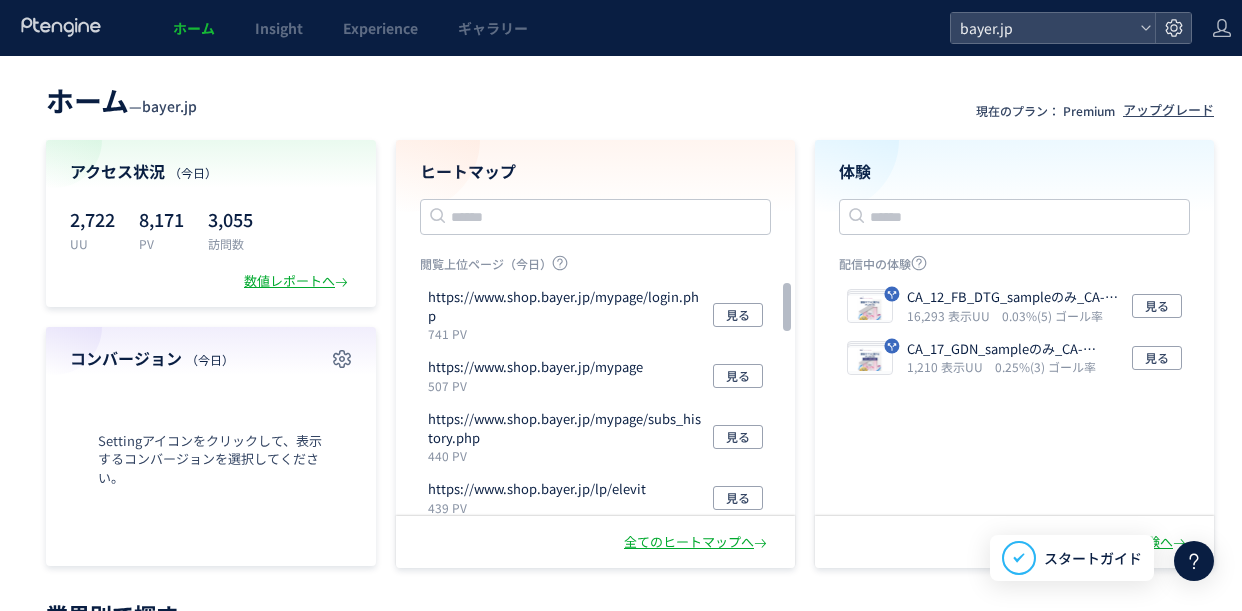 scroll, scrollTop: 0, scrollLeft: 0, axis: both 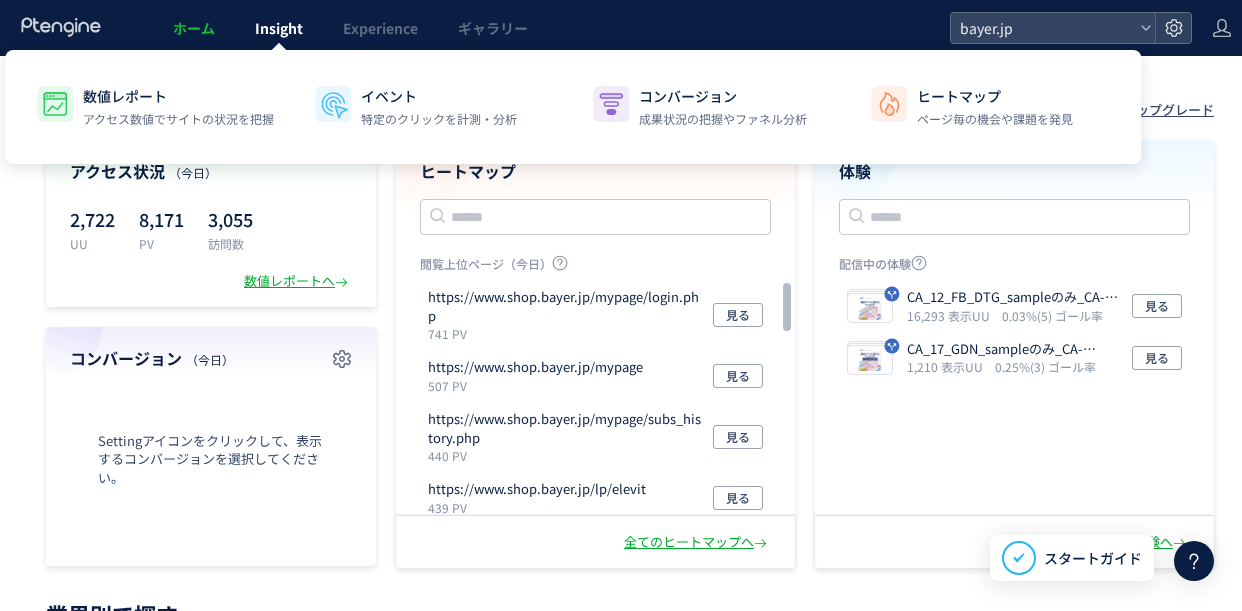 click on "Insight" at bounding box center (279, 28) 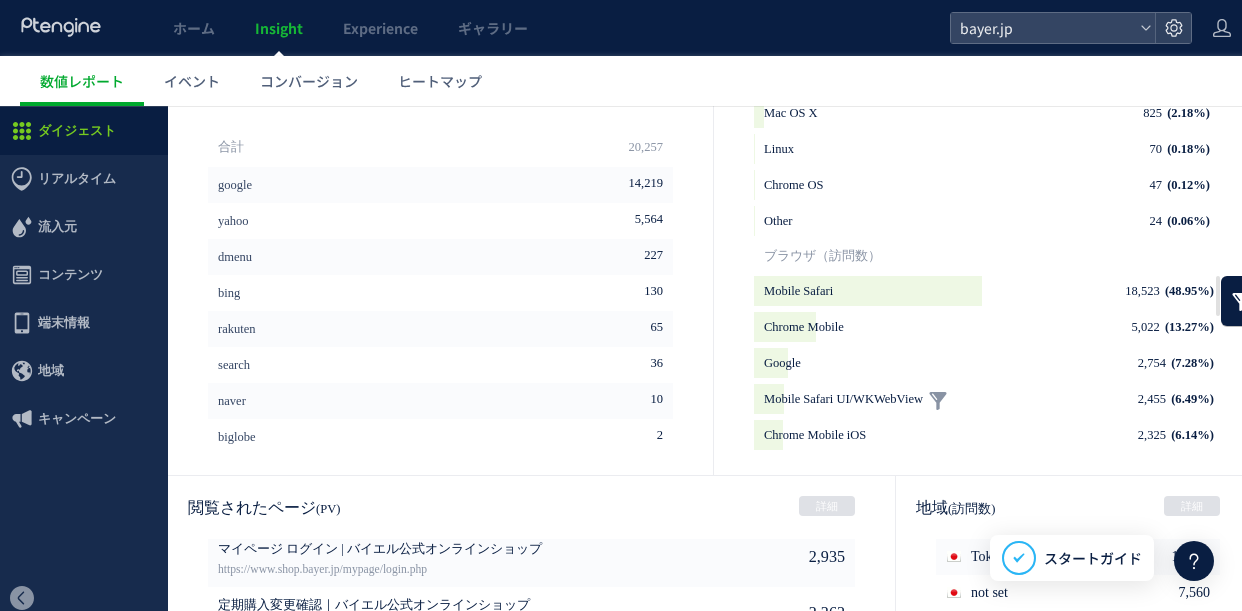 scroll, scrollTop: 800, scrollLeft: 0, axis: vertical 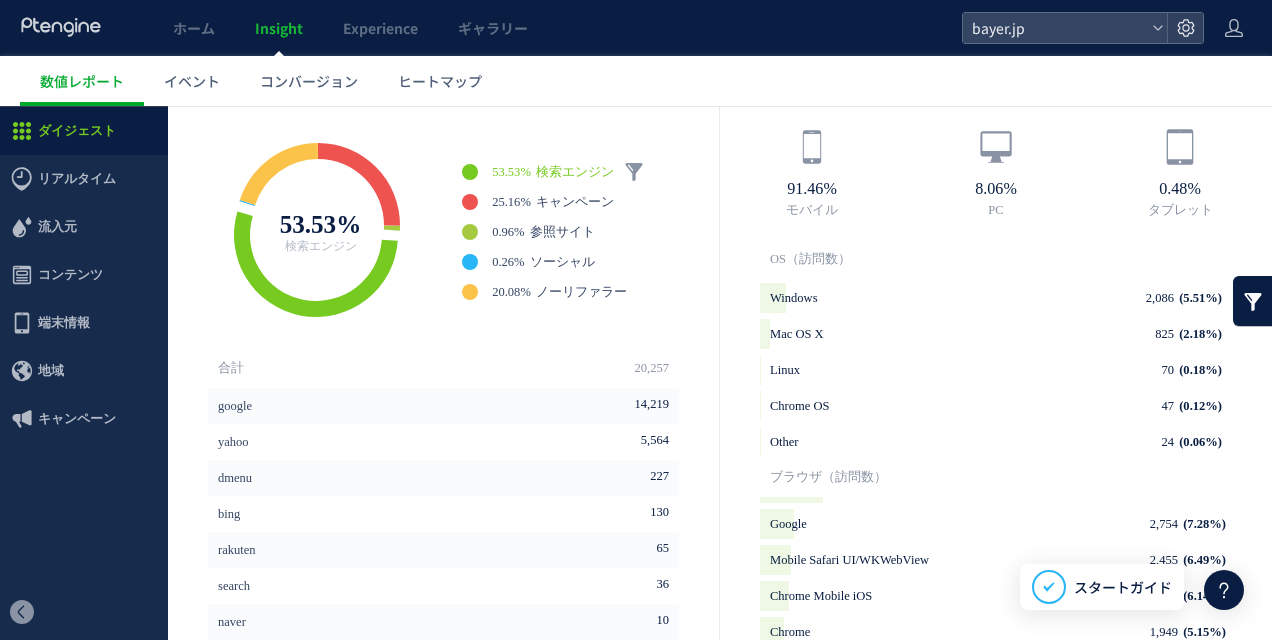 click 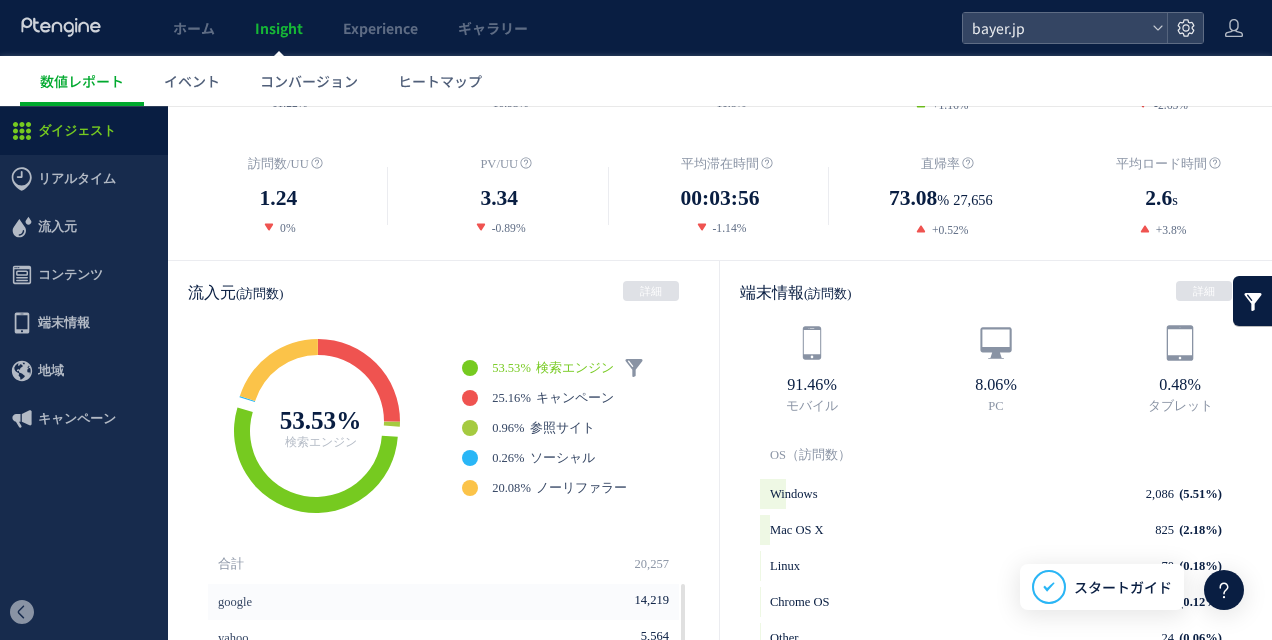 scroll, scrollTop: 400, scrollLeft: 0, axis: vertical 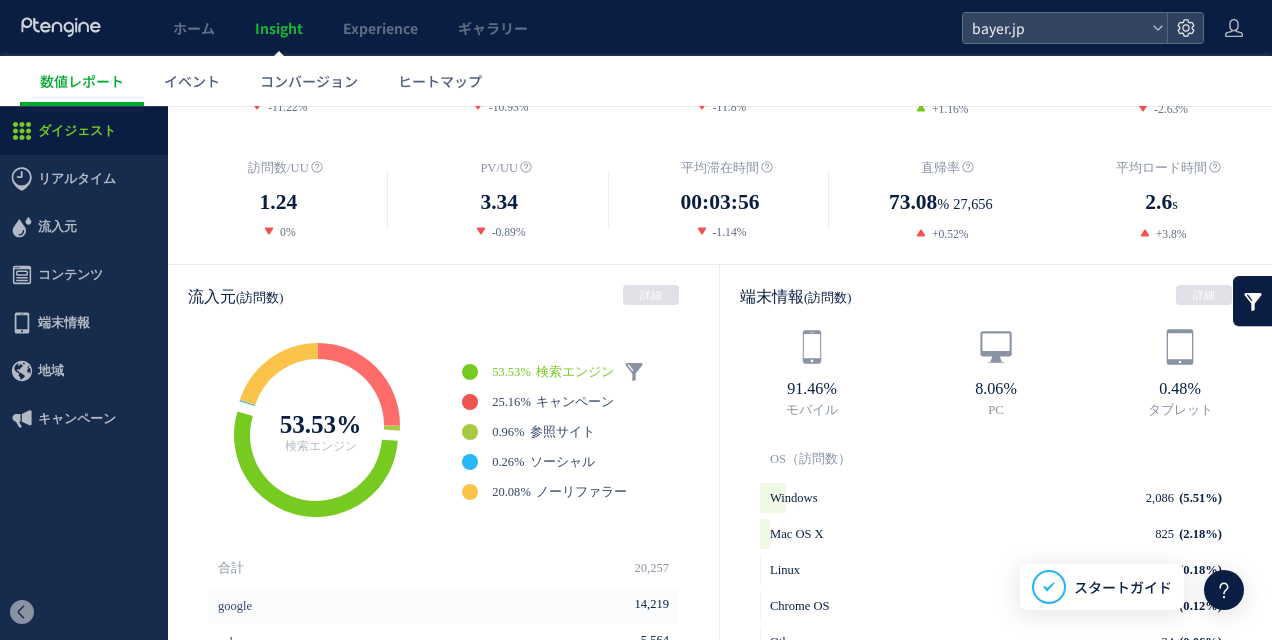 click 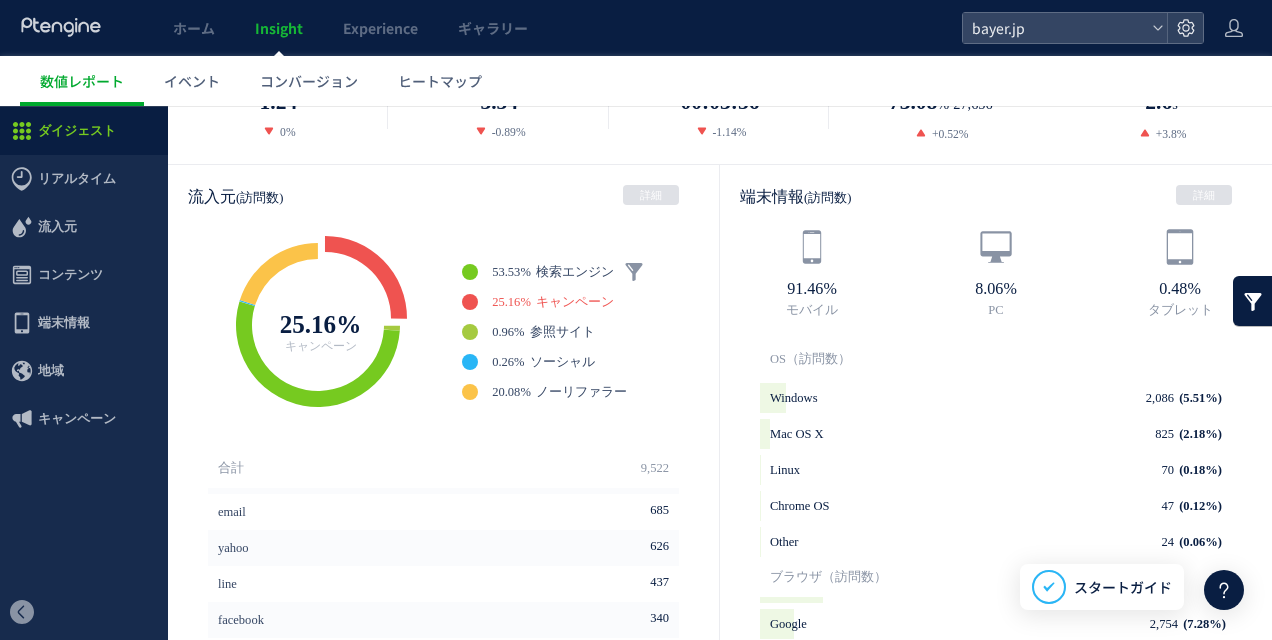 scroll, scrollTop: 600, scrollLeft: 0, axis: vertical 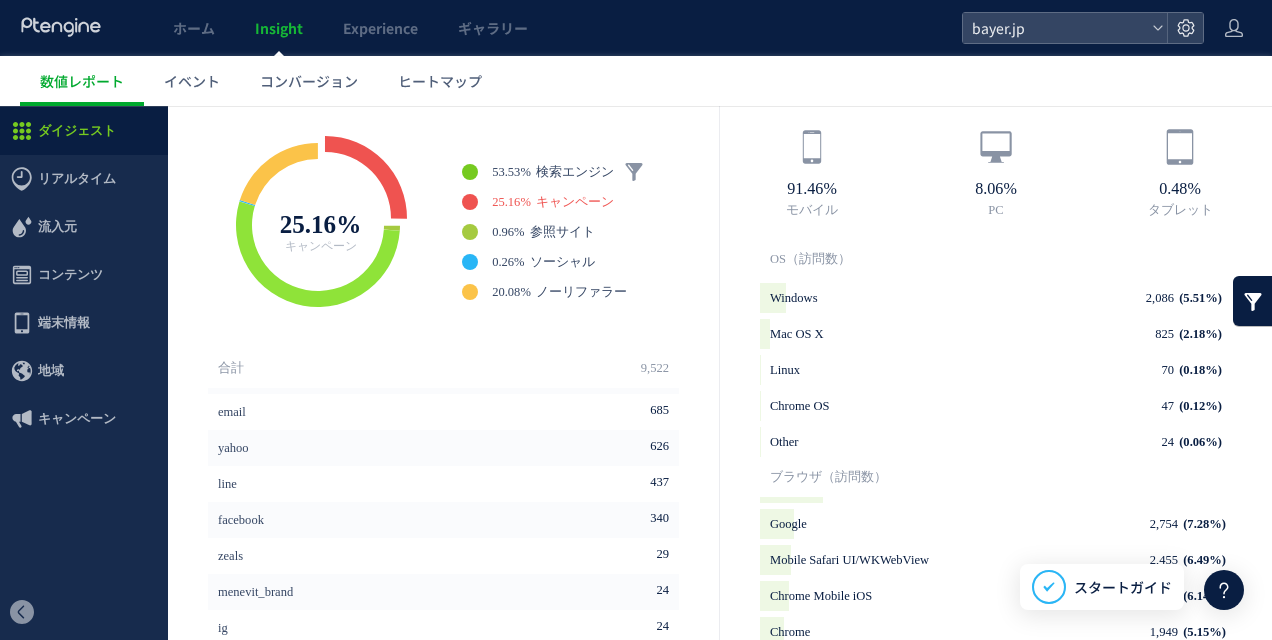 click 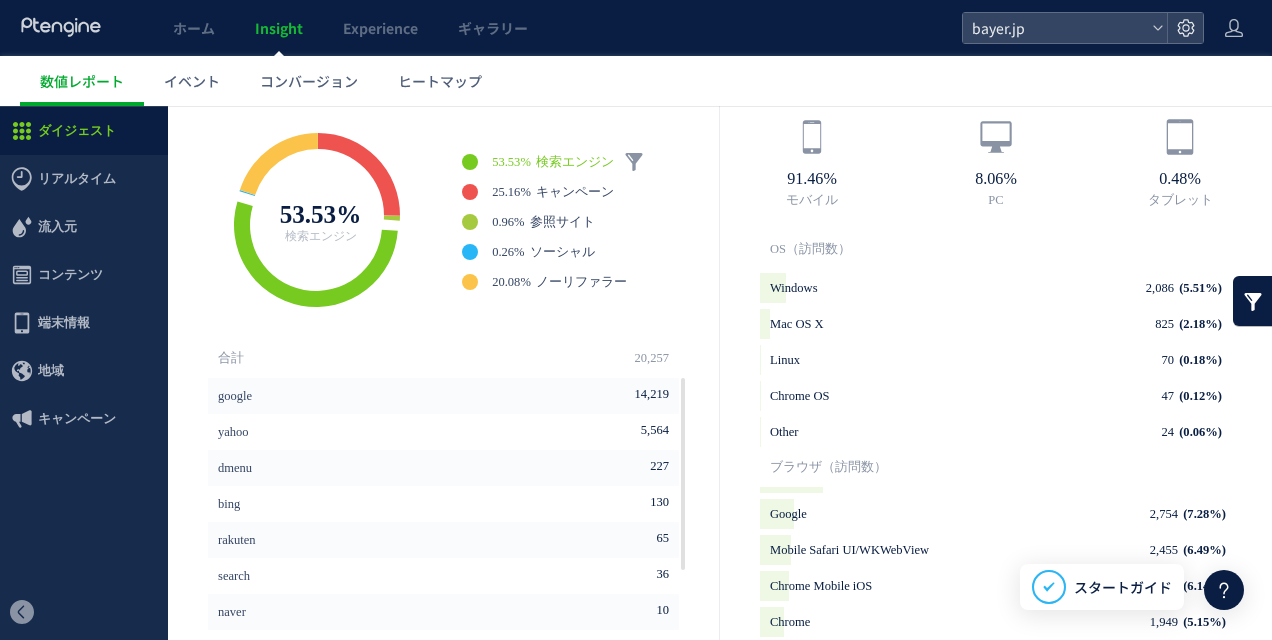 scroll, scrollTop: 500, scrollLeft: 0, axis: vertical 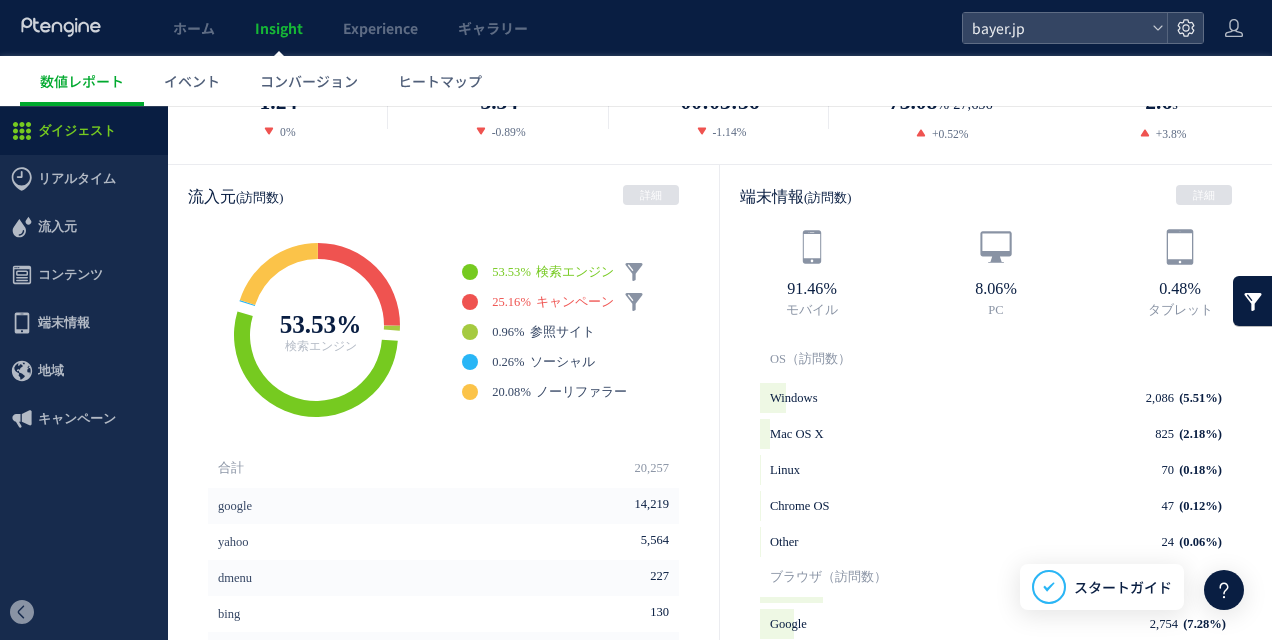 click on "キャンペーン" at bounding box center (575, 302) 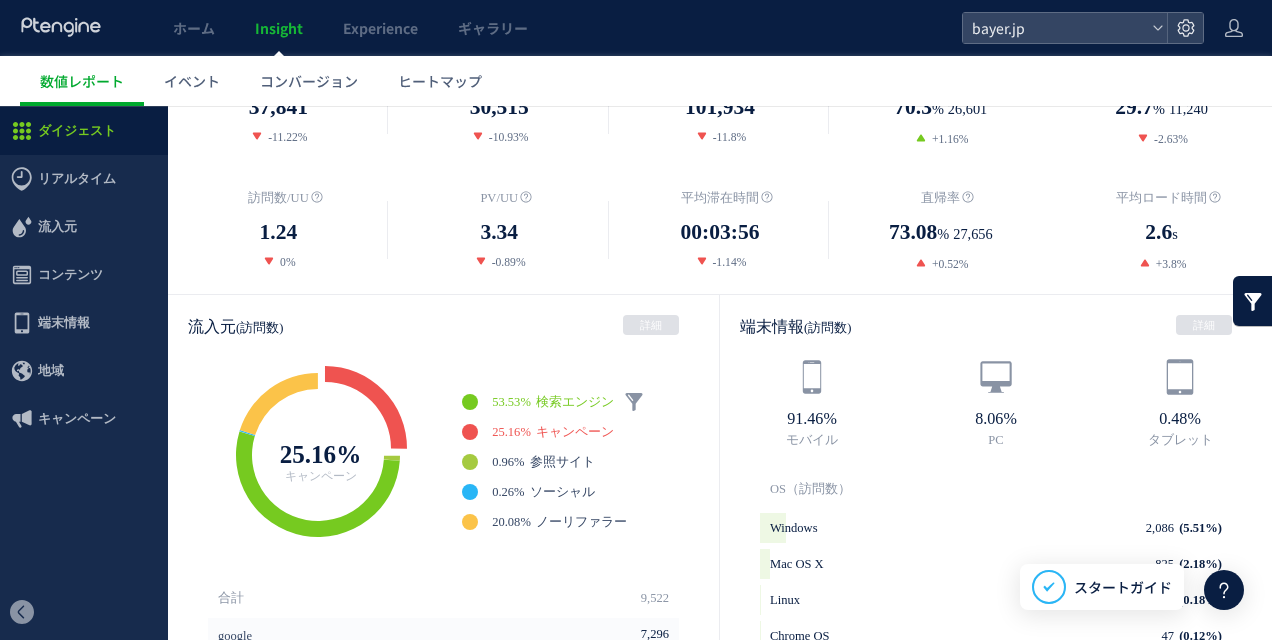 scroll, scrollTop: 400, scrollLeft: 0, axis: vertical 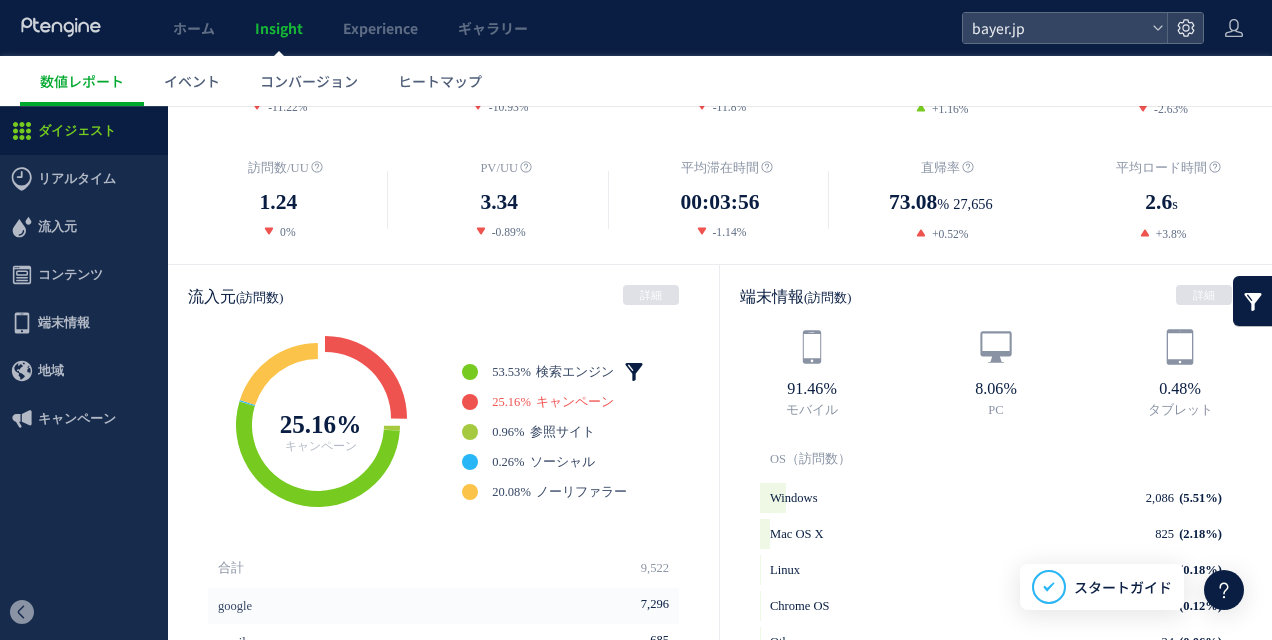 click at bounding box center [634, 372] 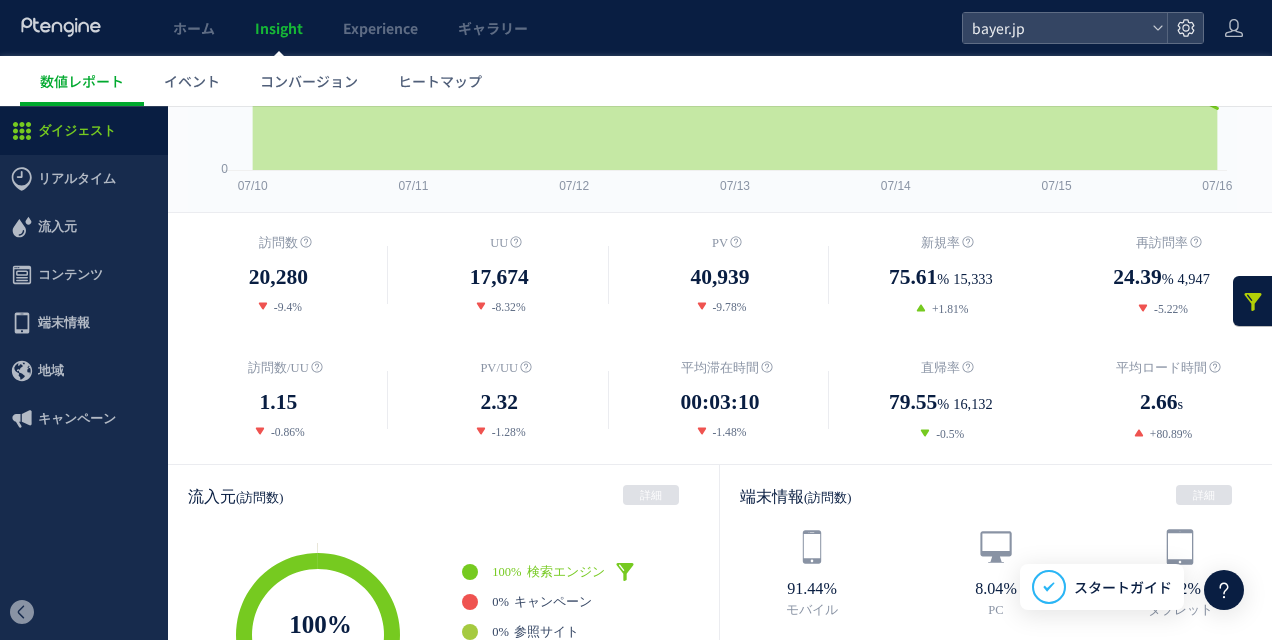 scroll, scrollTop: 500, scrollLeft: 0, axis: vertical 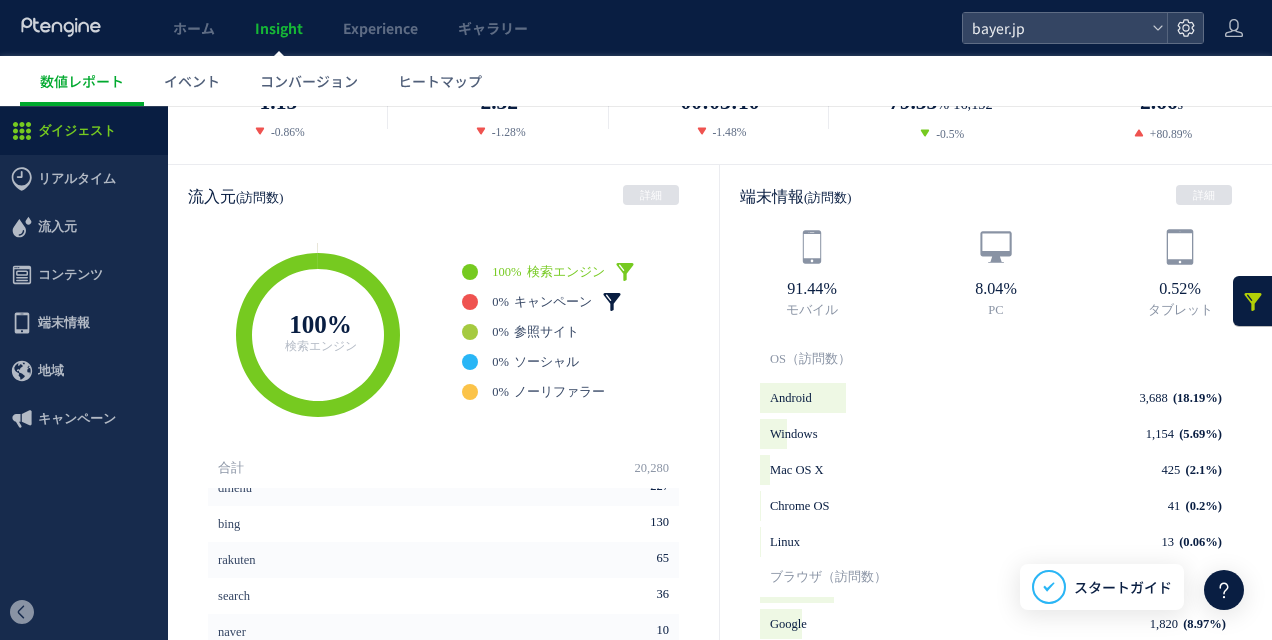 click at bounding box center (612, 302) 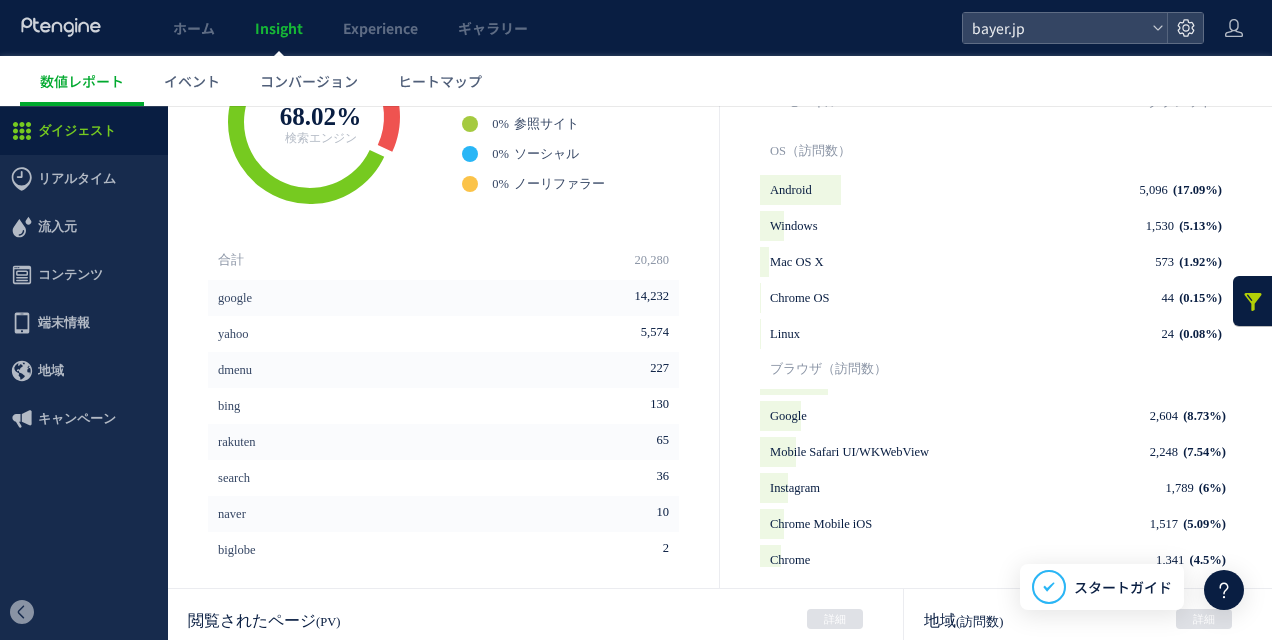 scroll, scrollTop: 600, scrollLeft: 0, axis: vertical 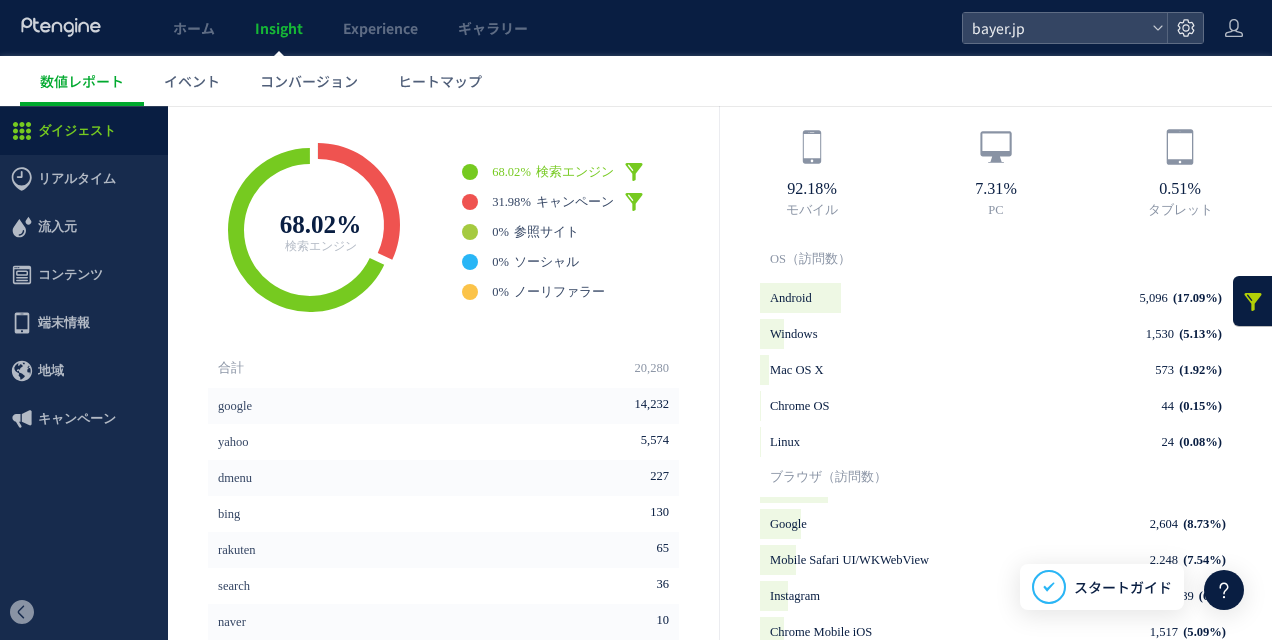click at bounding box center (634, 172) 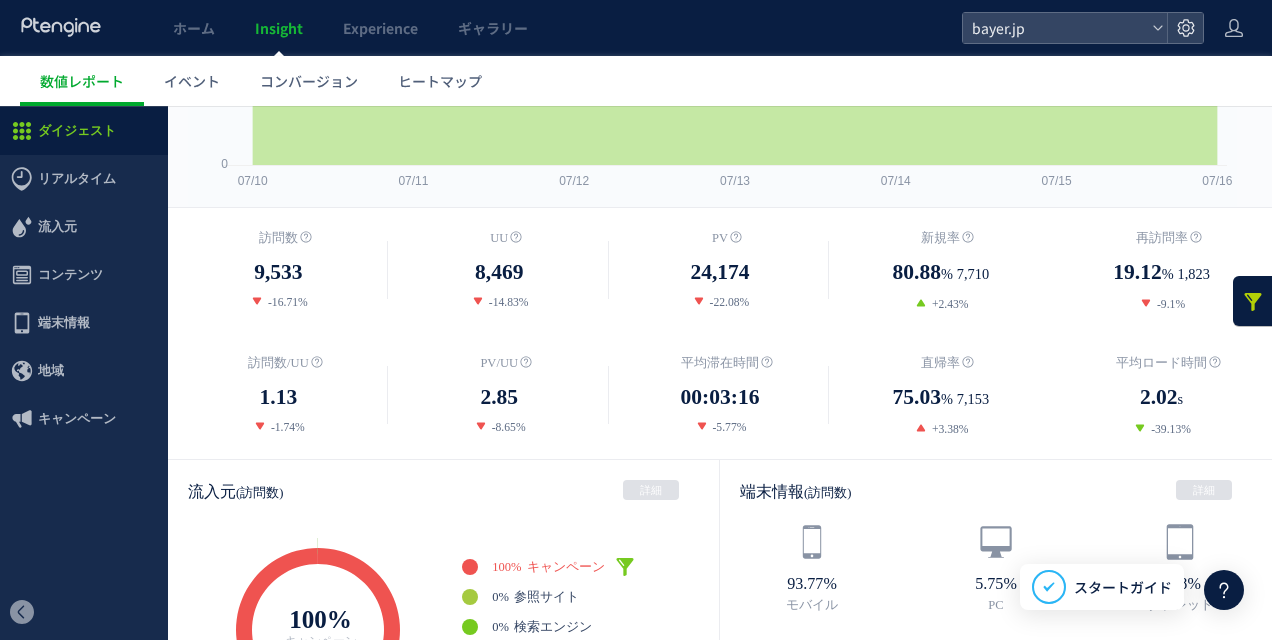 scroll, scrollTop: 100, scrollLeft: 0, axis: vertical 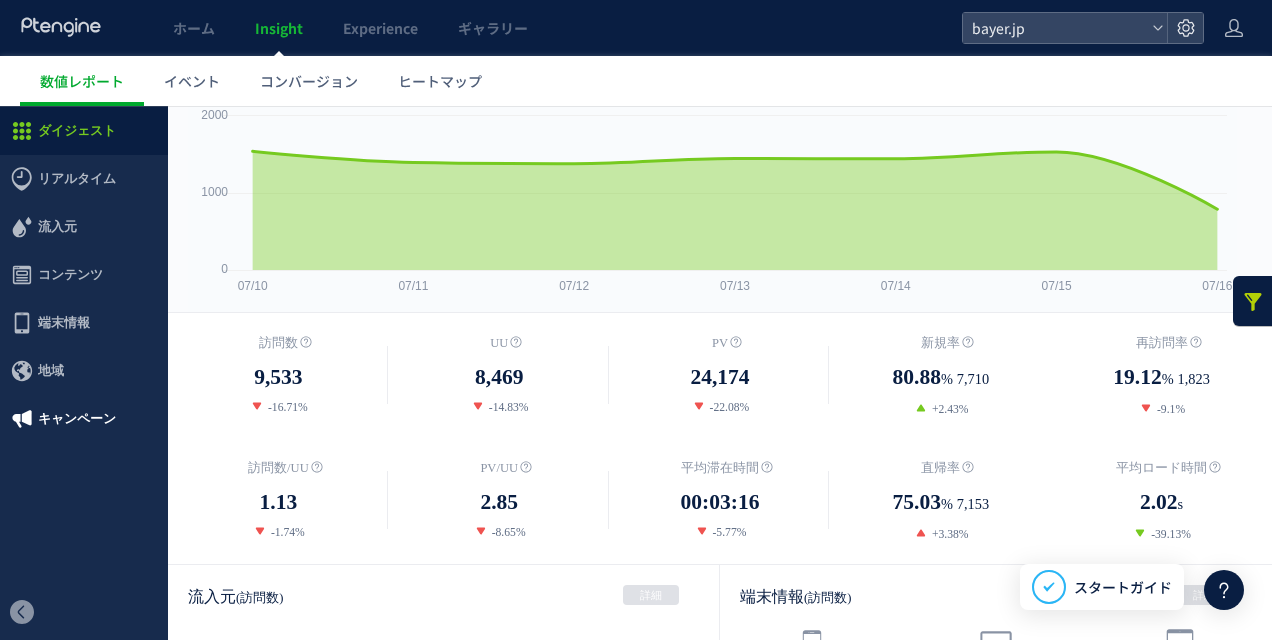 click on "キャンペーン" at bounding box center (77, 419) 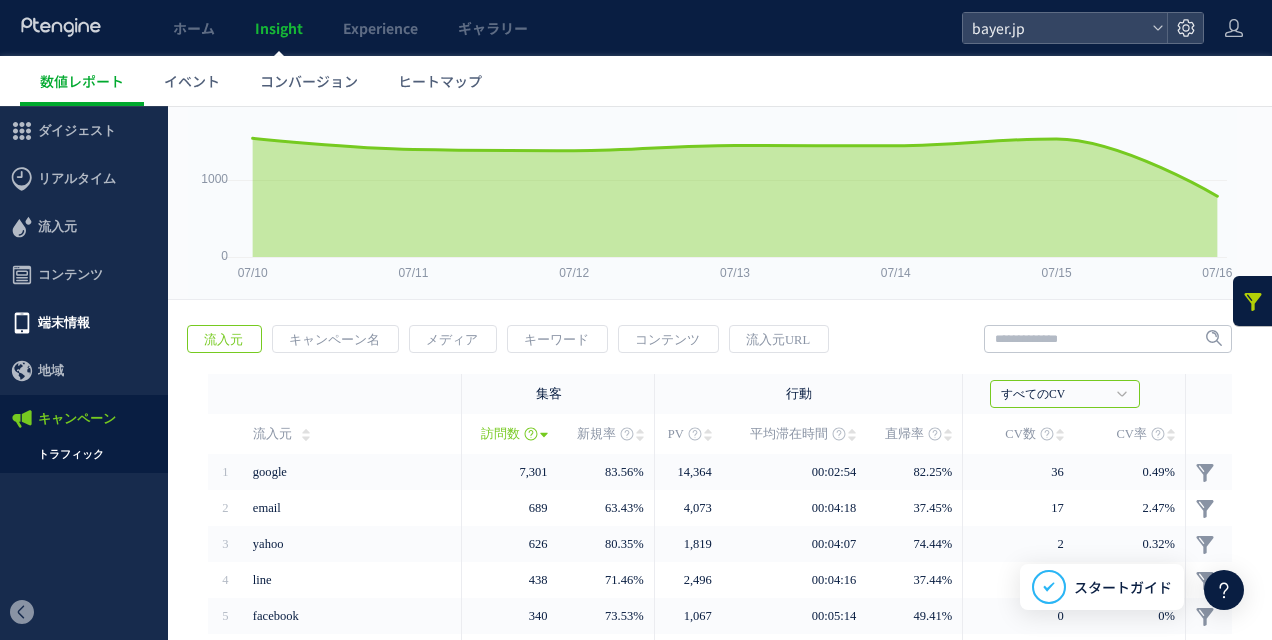 scroll, scrollTop: 177, scrollLeft: 0, axis: vertical 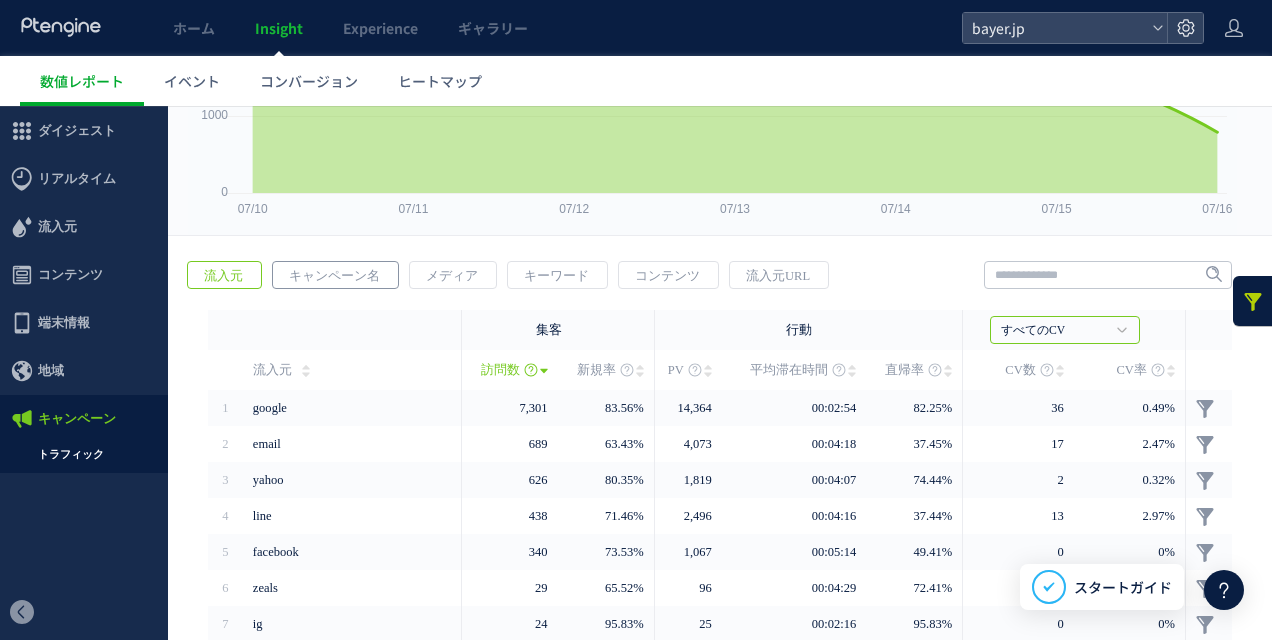 click on "キャンペーン名" at bounding box center (334, 276) 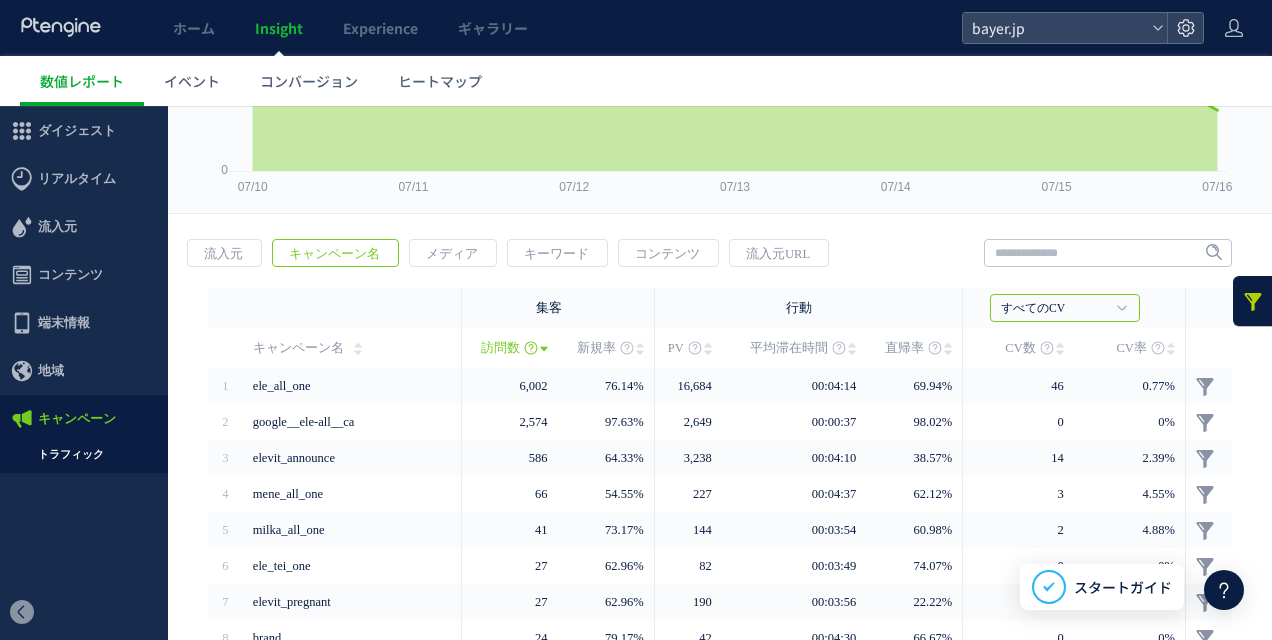scroll, scrollTop: 200, scrollLeft: 0, axis: vertical 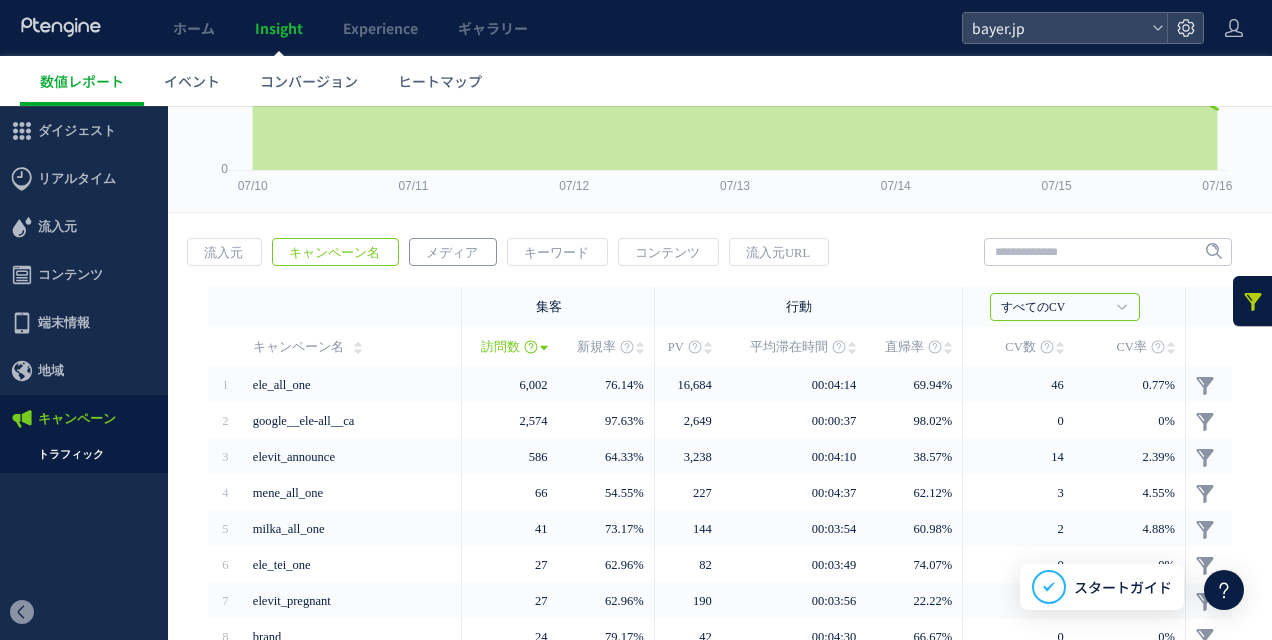 click on "メディア" at bounding box center [452, 253] 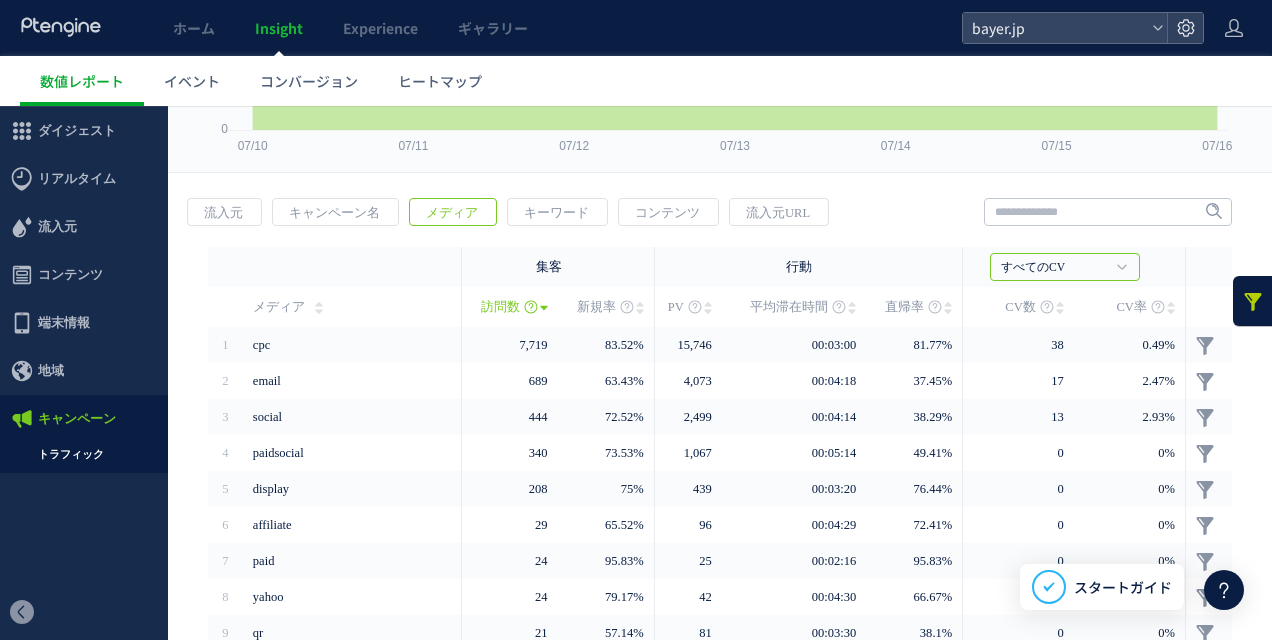 scroll, scrollTop: 0, scrollLeft: 0, axis: both 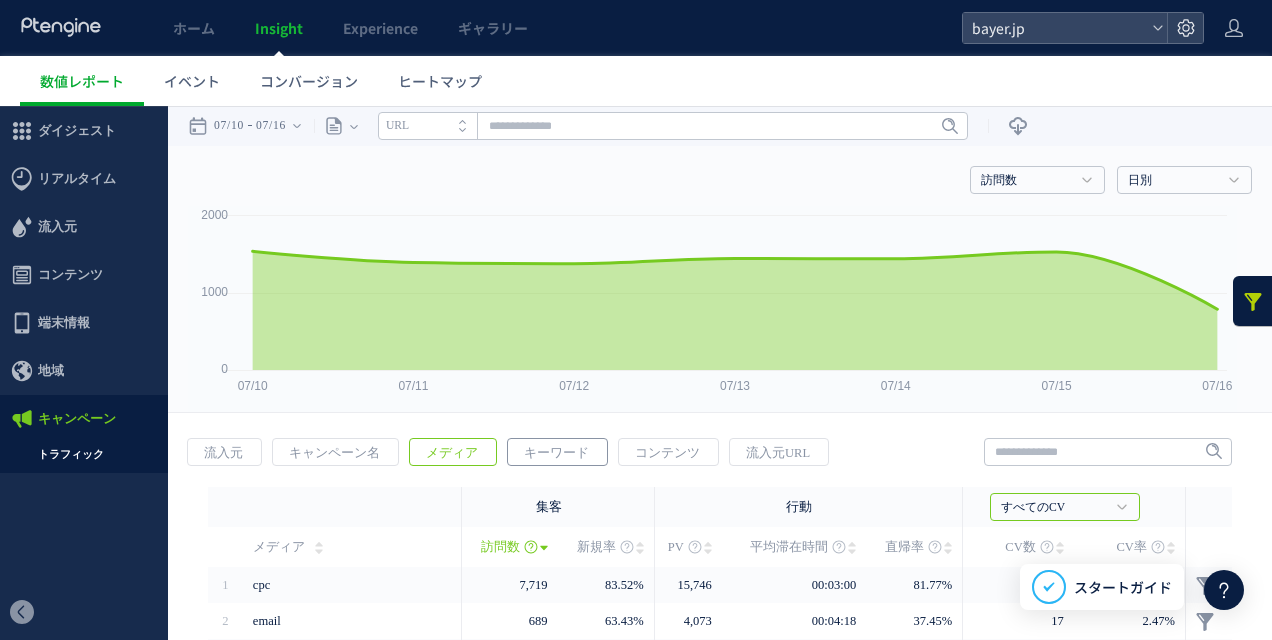 click on "キーワード" at bounding box center (556, 453) 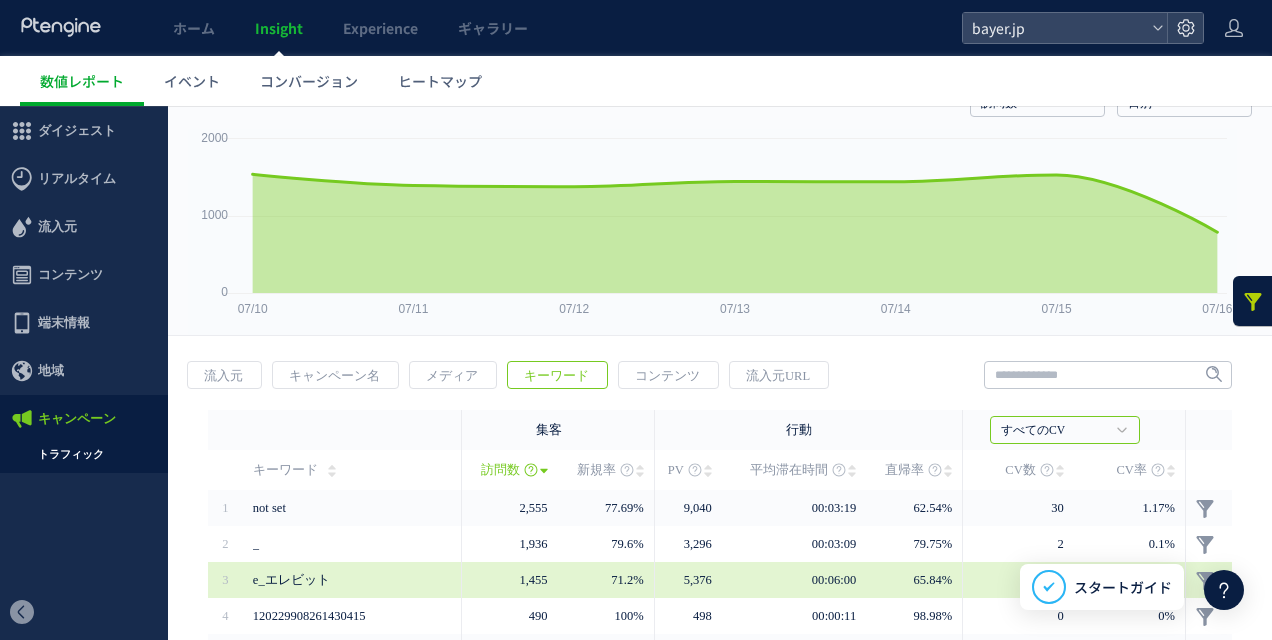 scroll, scrollTop: 200, scrollLeft: 0, axis: vertical 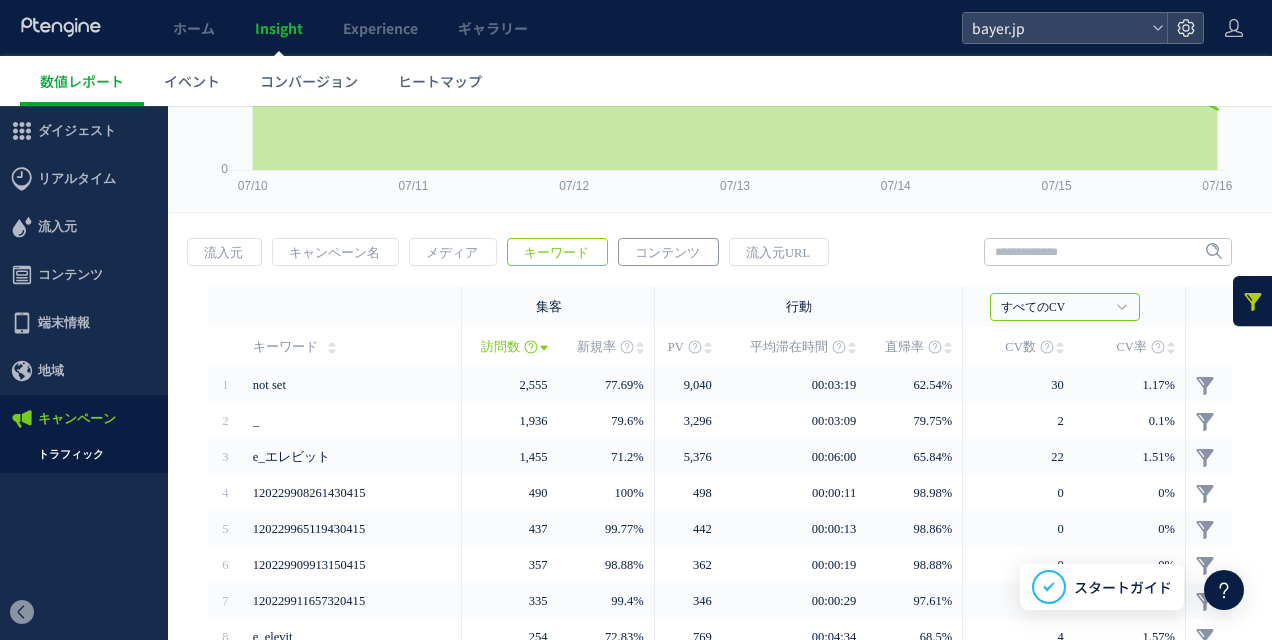 click on "コンテンツ" at bounding box center (667, 253) 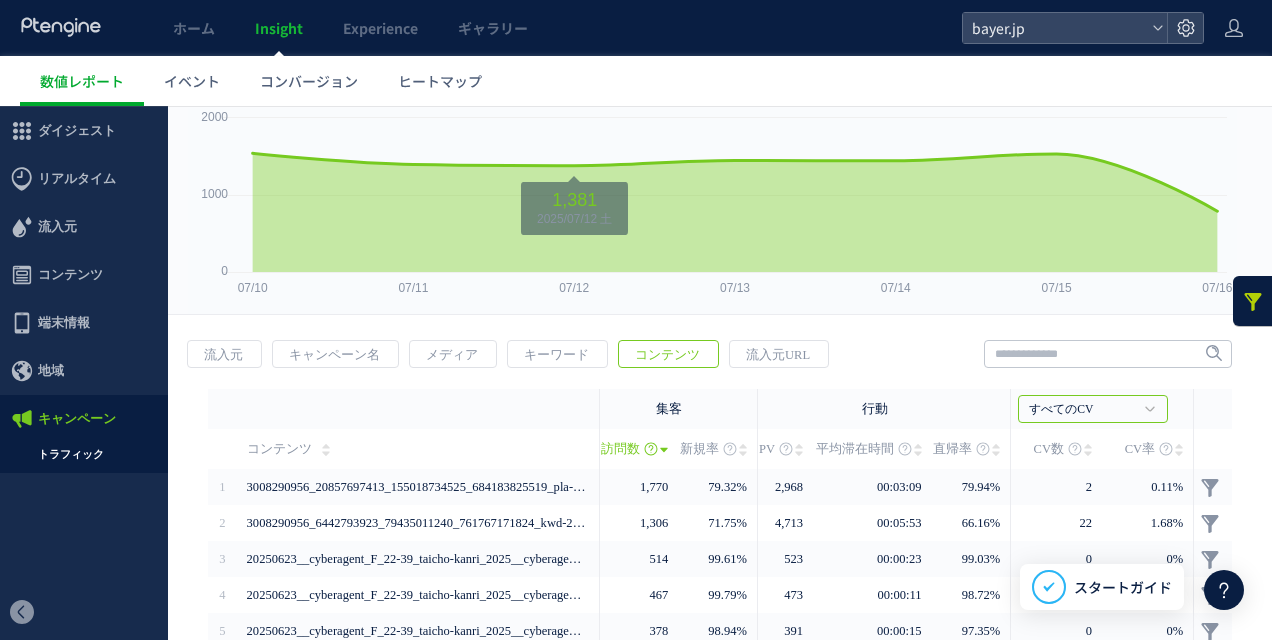 scroll, scrollTop: 200, scrollLeft: 0, axis: vertical 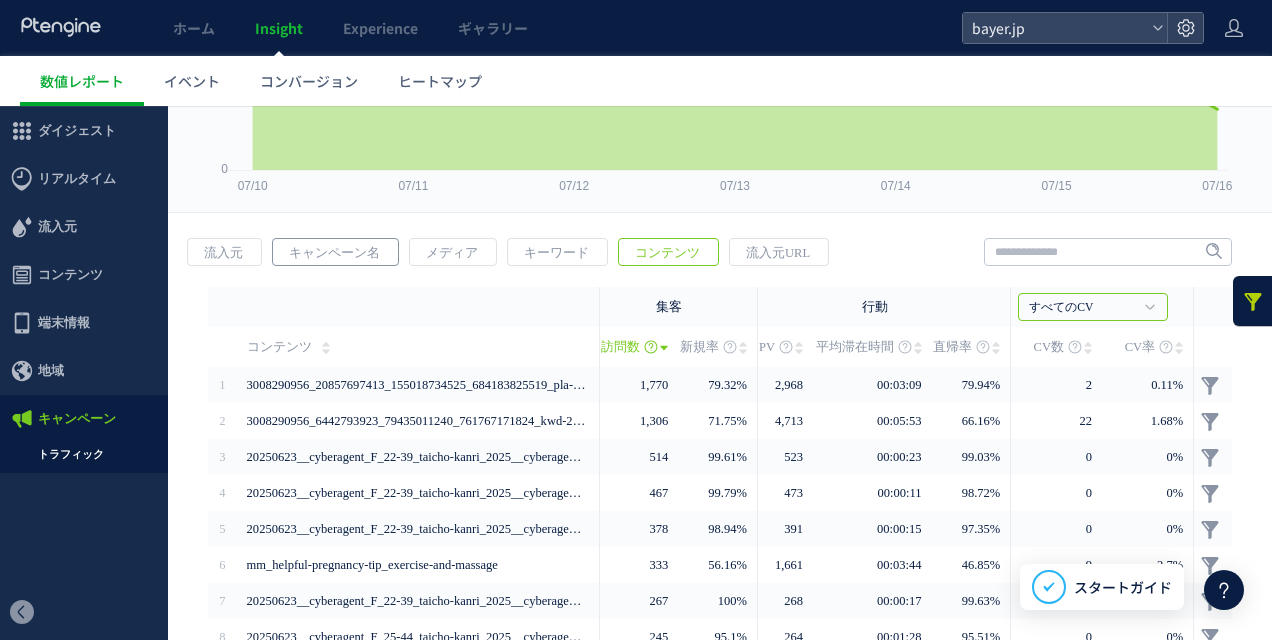 click on "キャンペーン名" at bounding box center [334, 253] 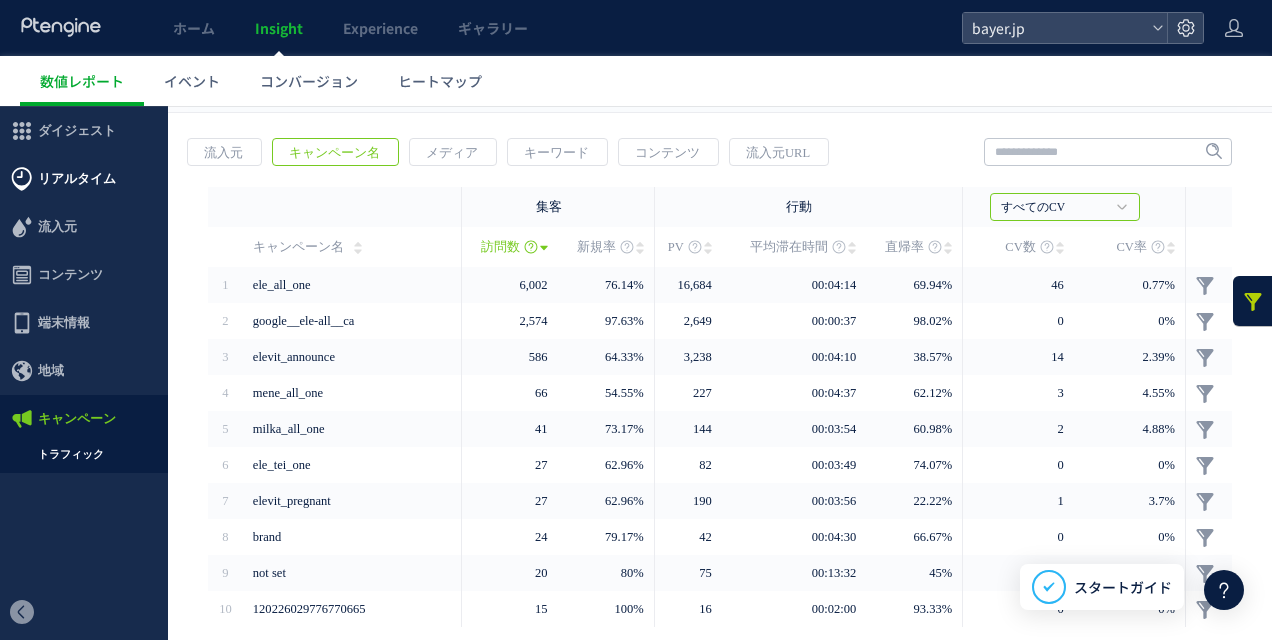 scroll, scrollTop: 0, scrollLeft: 0, axis: both 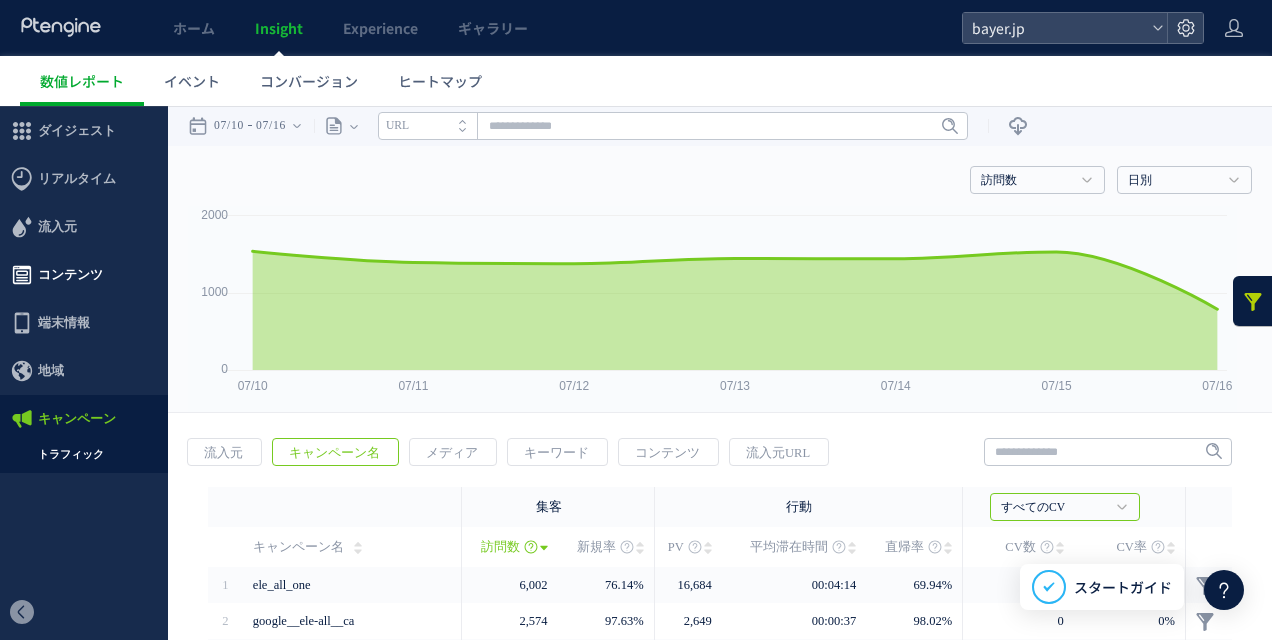click on "コンテンツ" at bounding box center [70, 275] 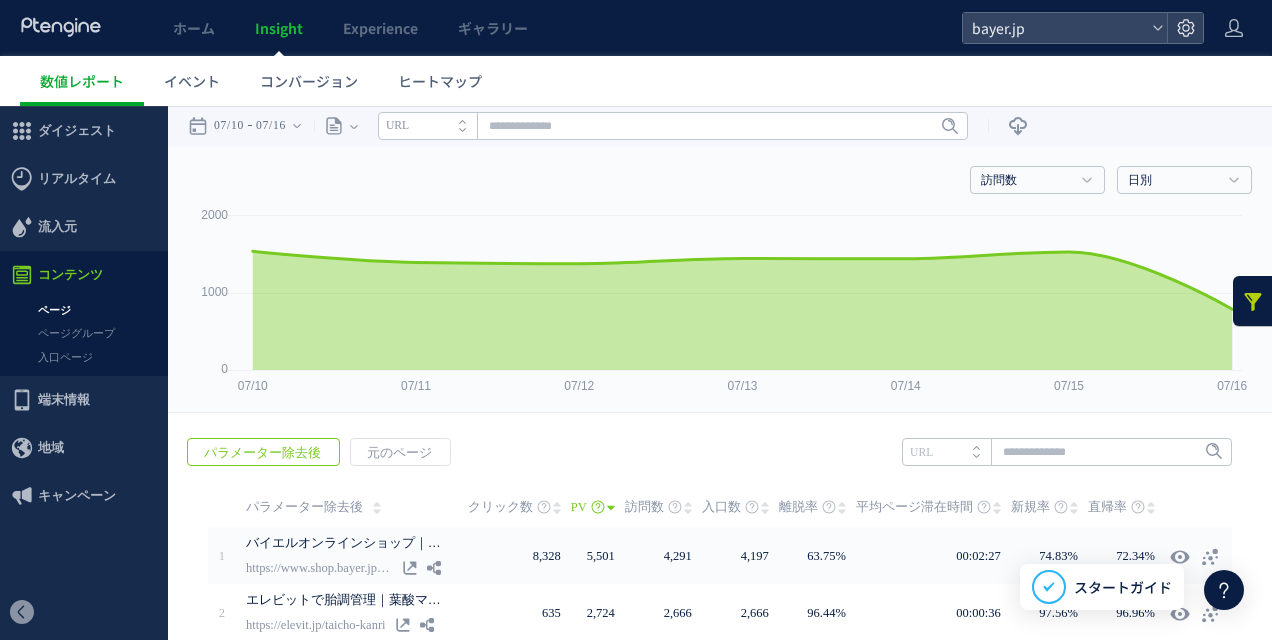 click on "ページ" at bounding box center [84, 310] 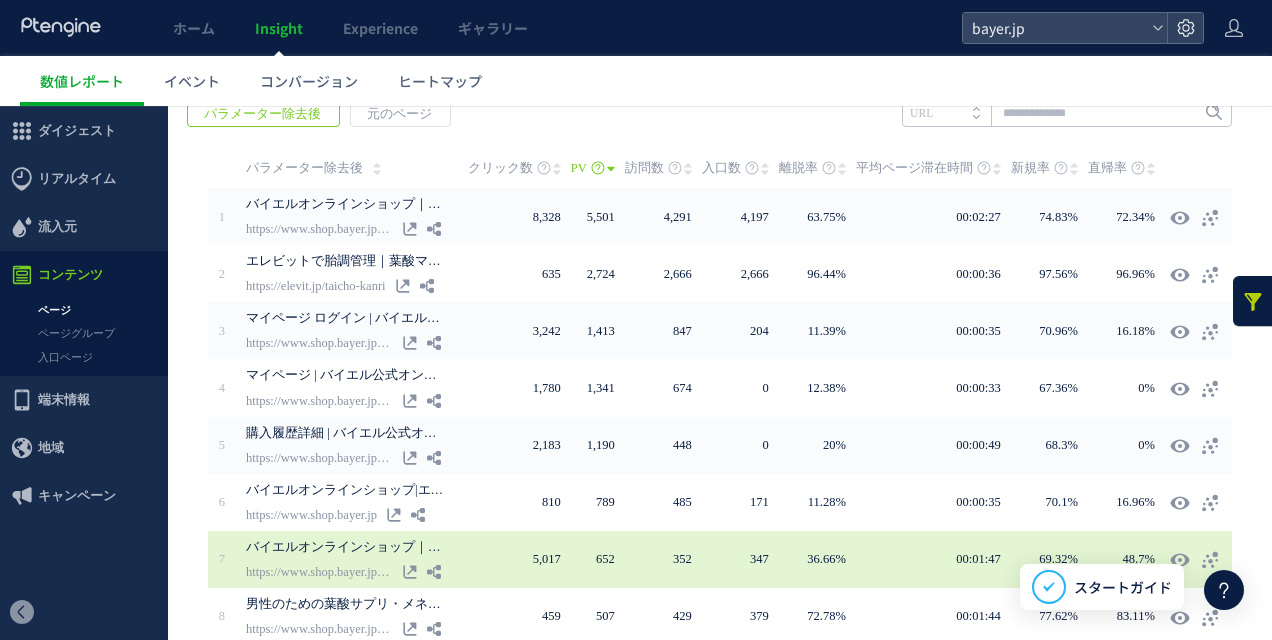 scroll, scrollTop: 143, scrollLeft: 0, axis: vertical 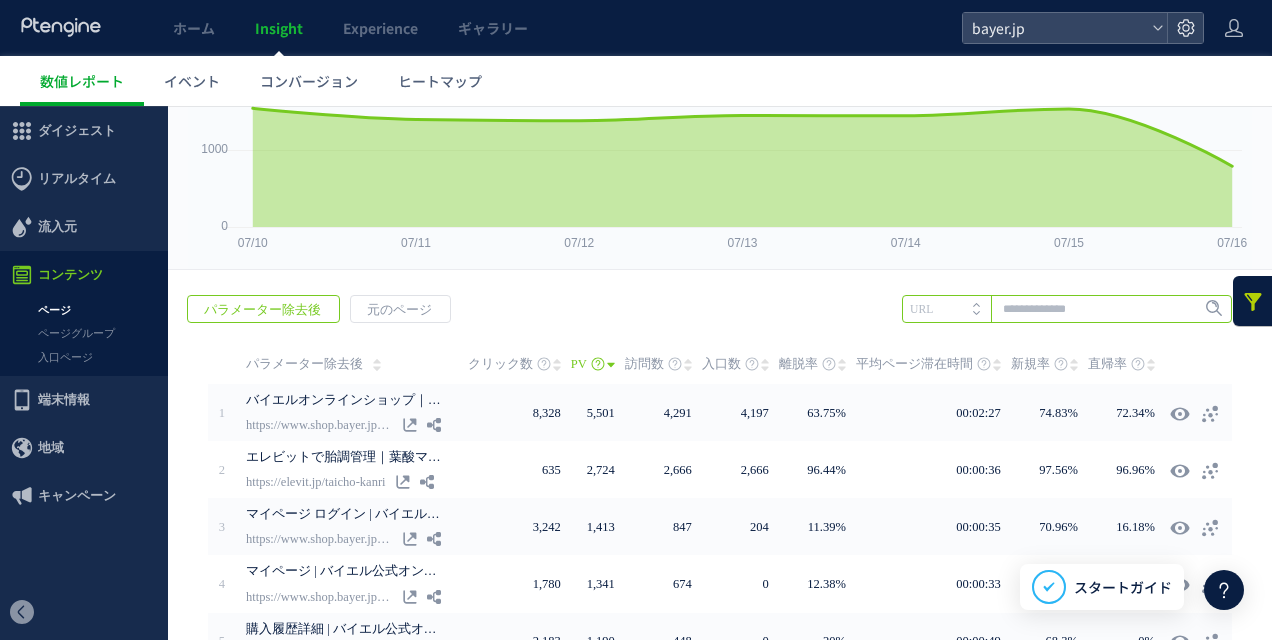 click at bounding box center [1067, 309] 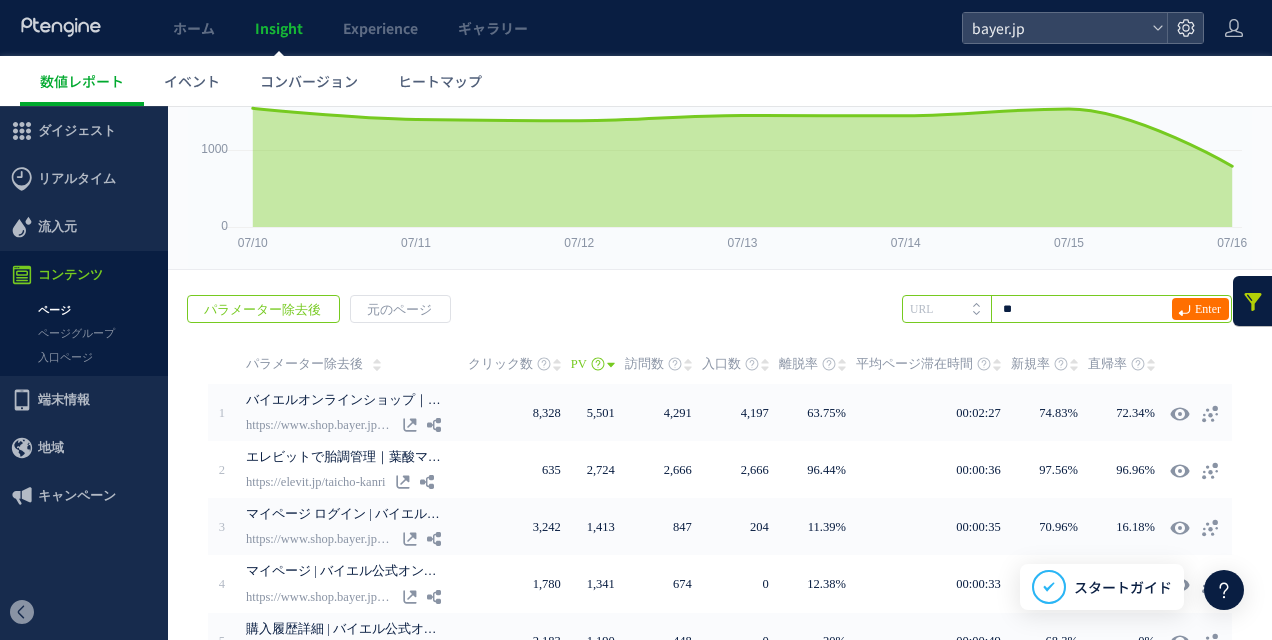 type on "*" 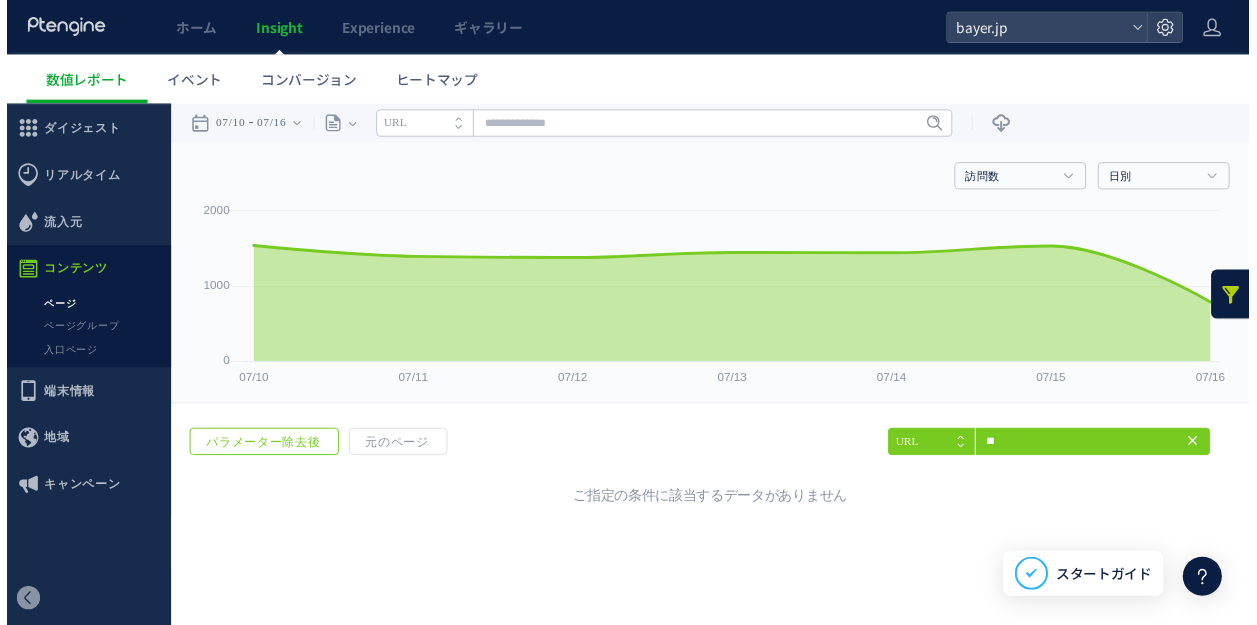 scroll, scrollTop: 0, scrollLeft: 0, axis: both 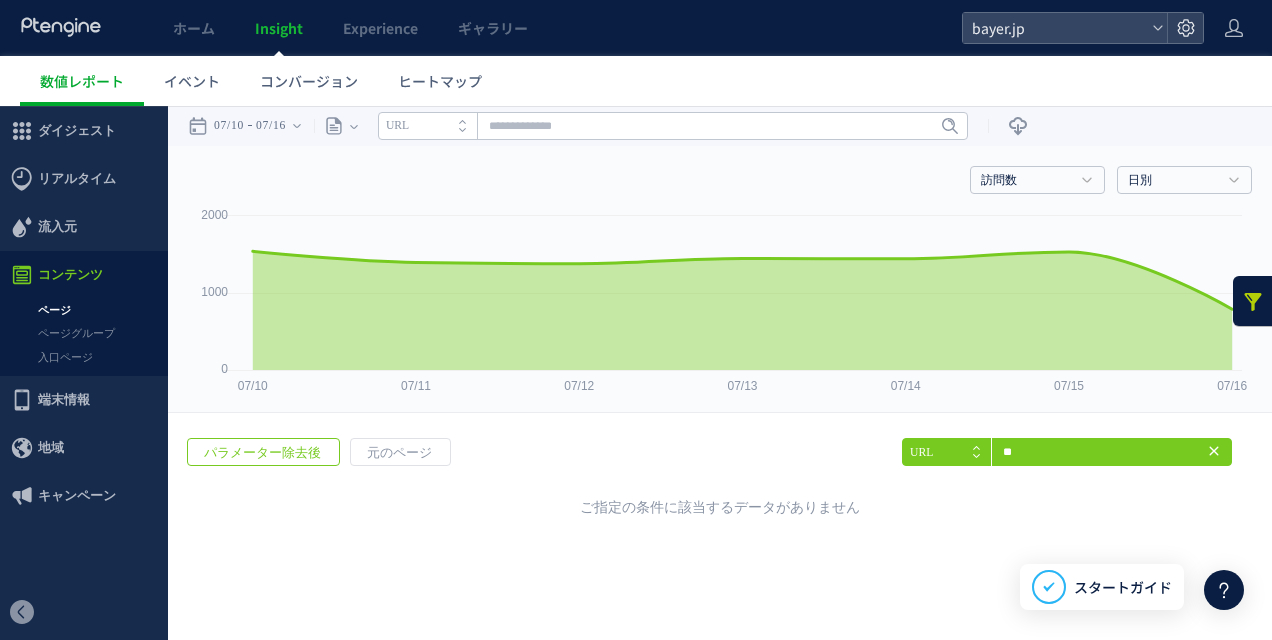 click on "ページ" at bounding box center [84, 310] 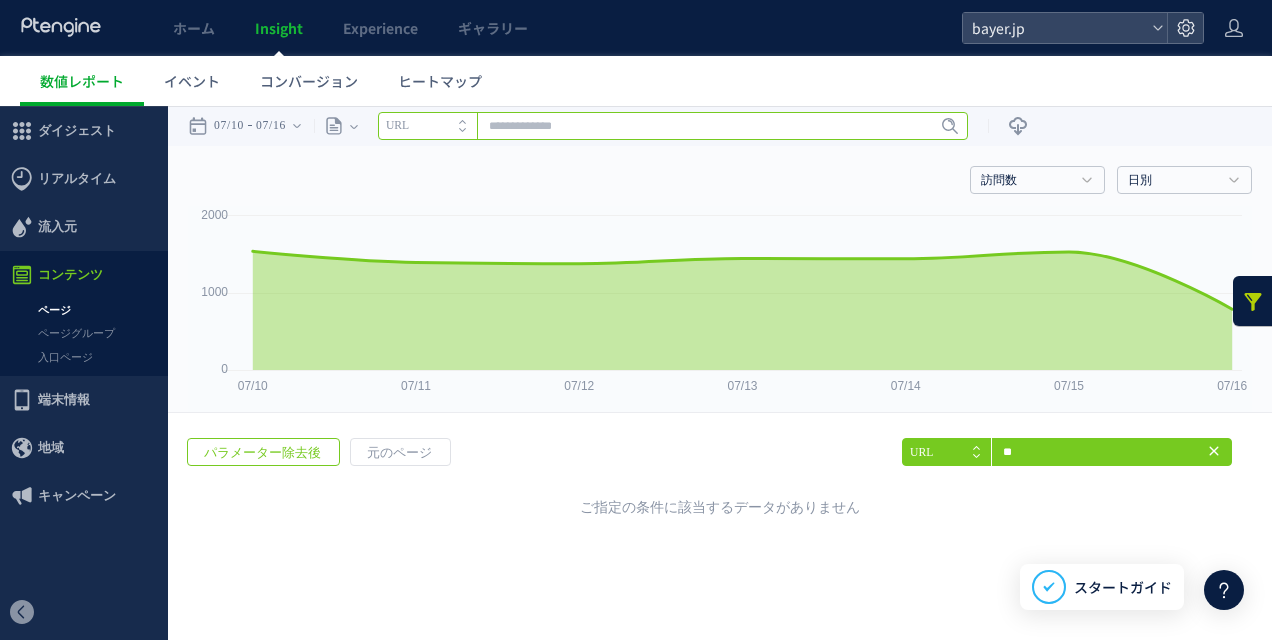 click at bounding box center (673, 126) 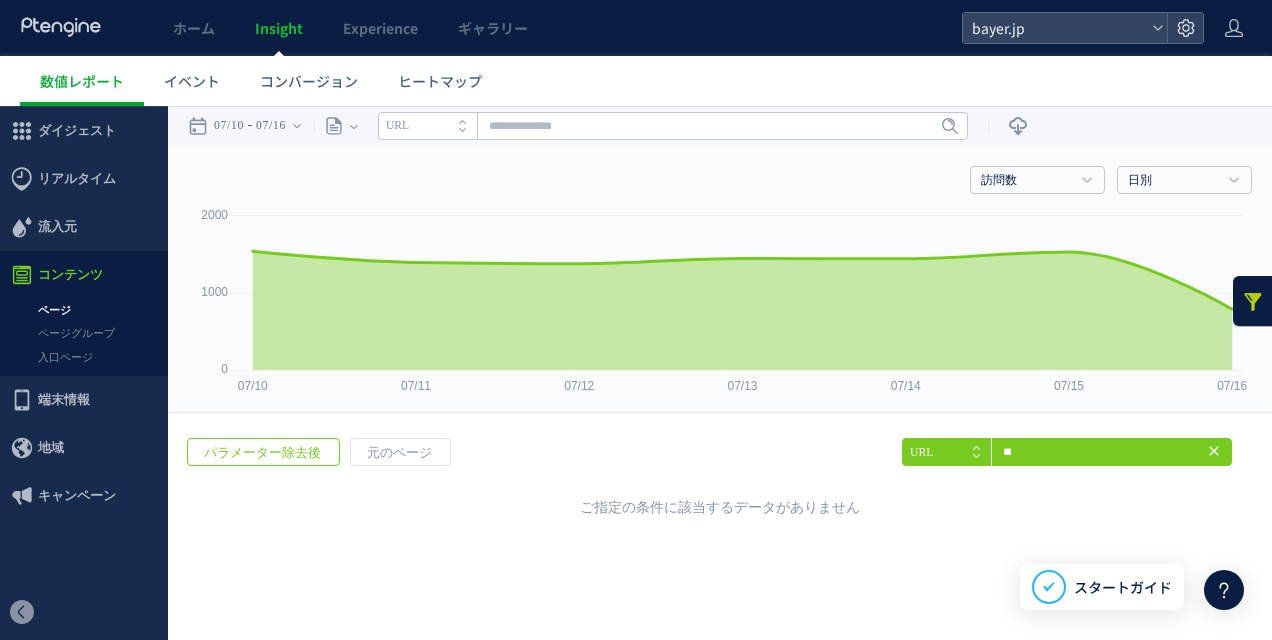 click on "ページ" at bounding box center (84, 310) 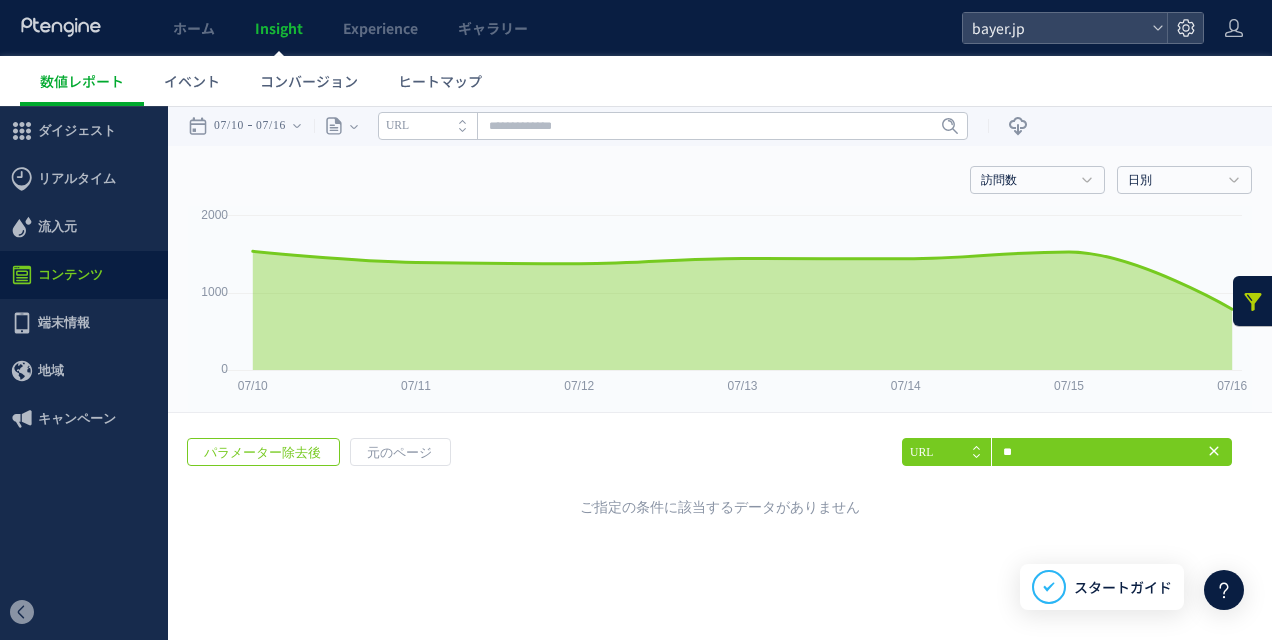 click on "コンテンツ" at bounding box center (70, 275) 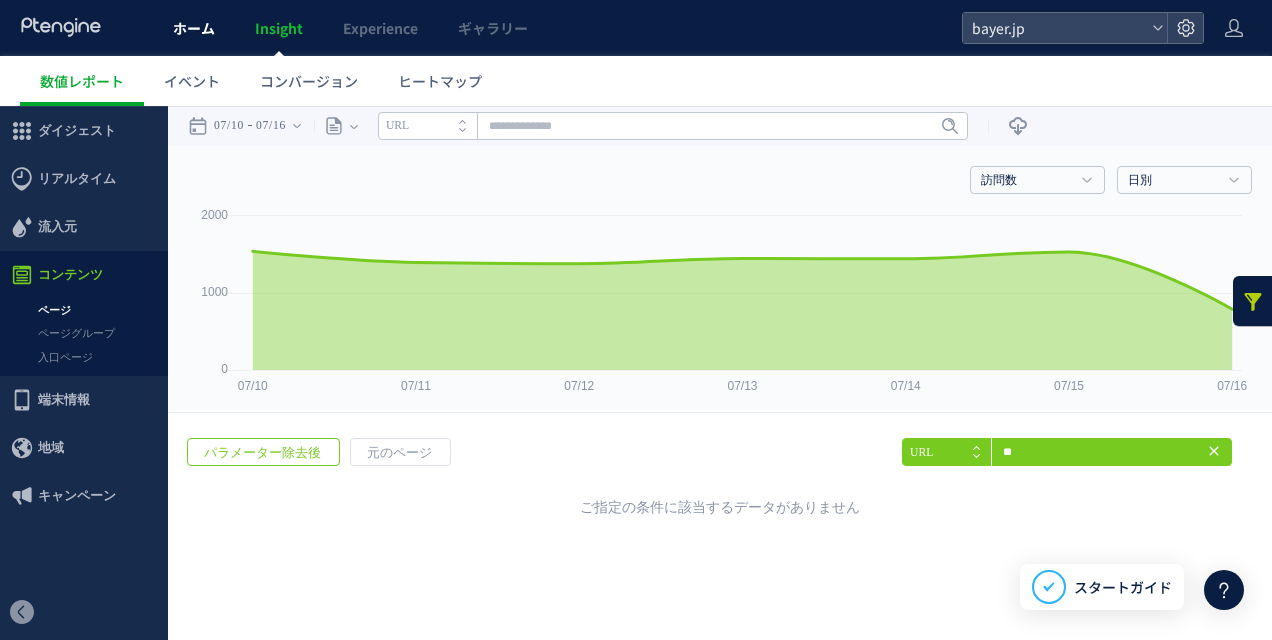 click on "ホーム" at bounding box center (194, 28) 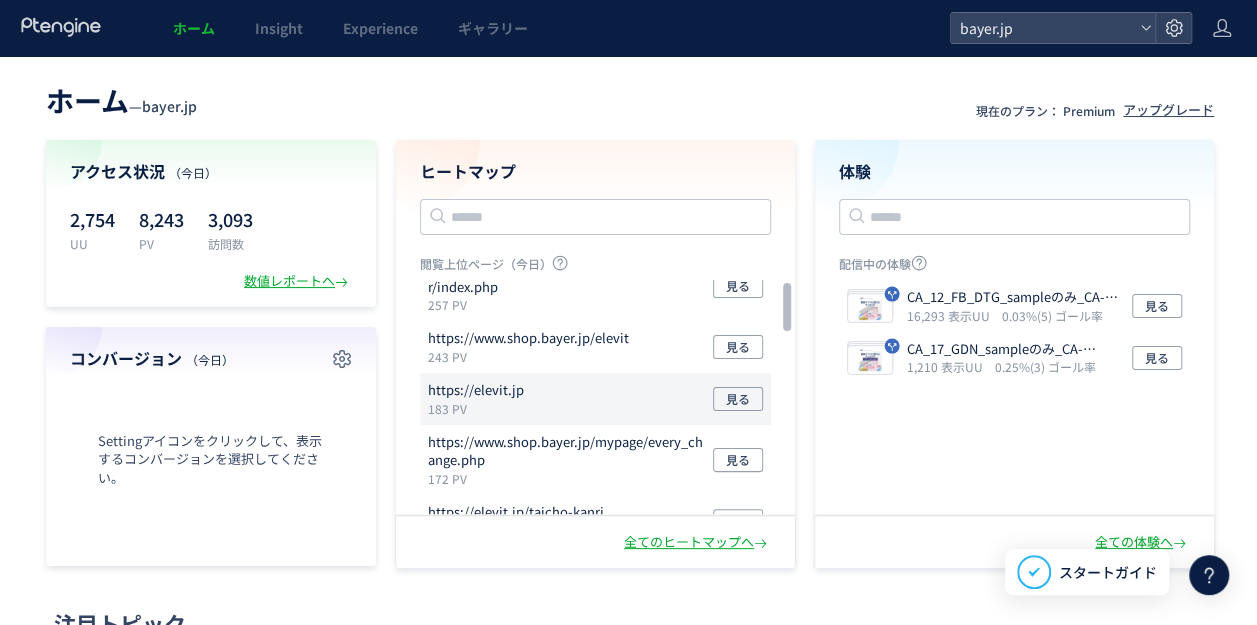 scroll, scrollTop: 400, scrollLeft: 0, axis: vertical 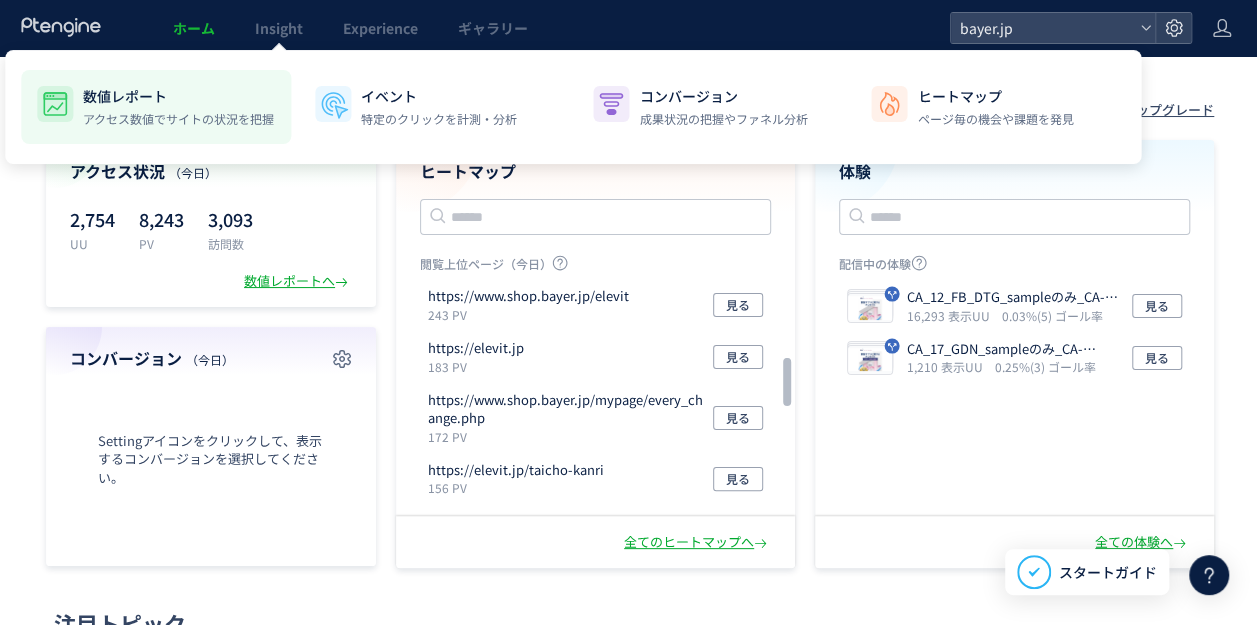 click on "数値レポート" at bounding box center (178, 96) 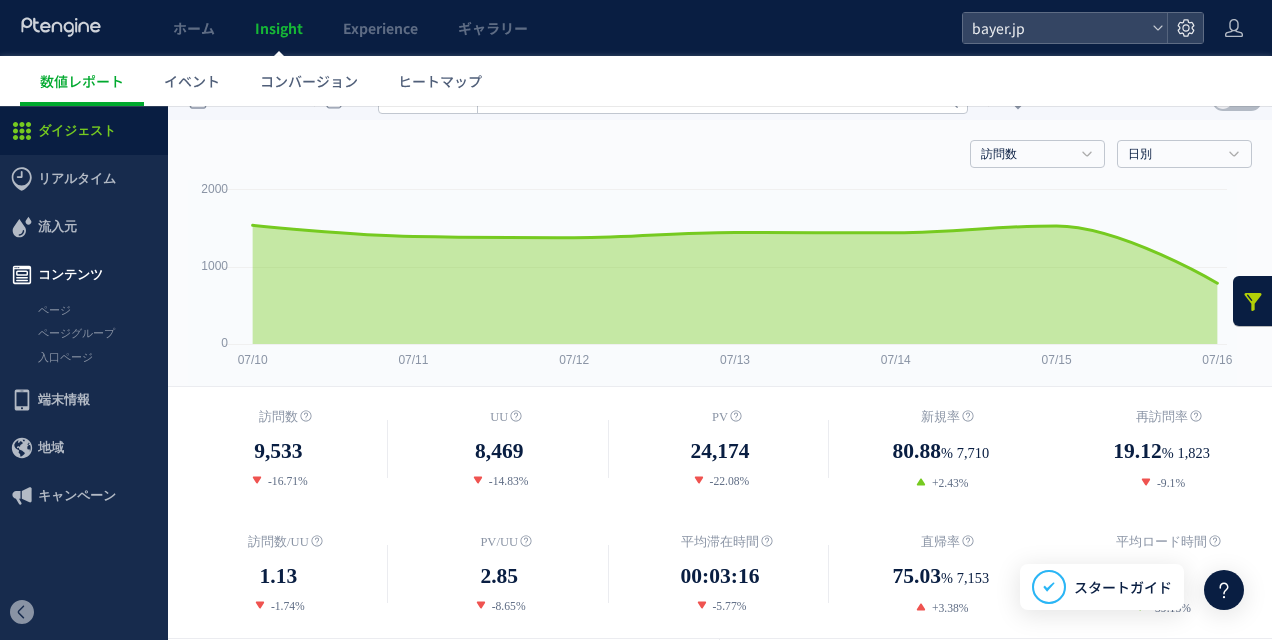 scroll, scrollTop: 0, scrollLeft: 0, axis: both 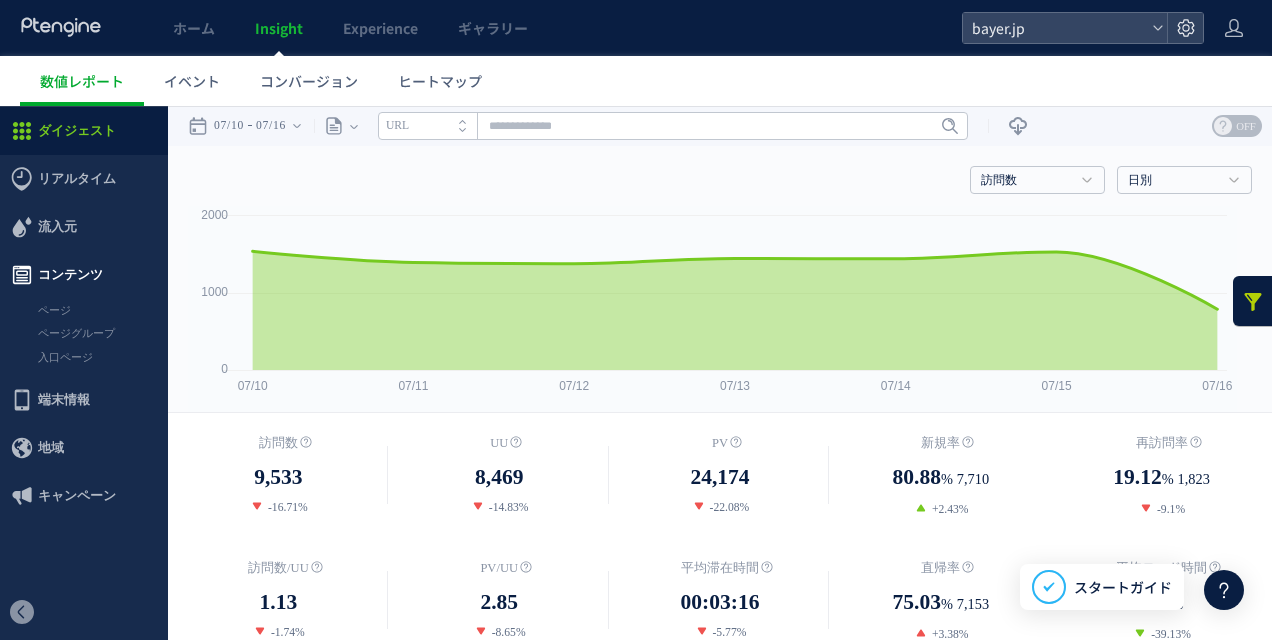 click on "コンテンツ" at bounding box center (70, 275) 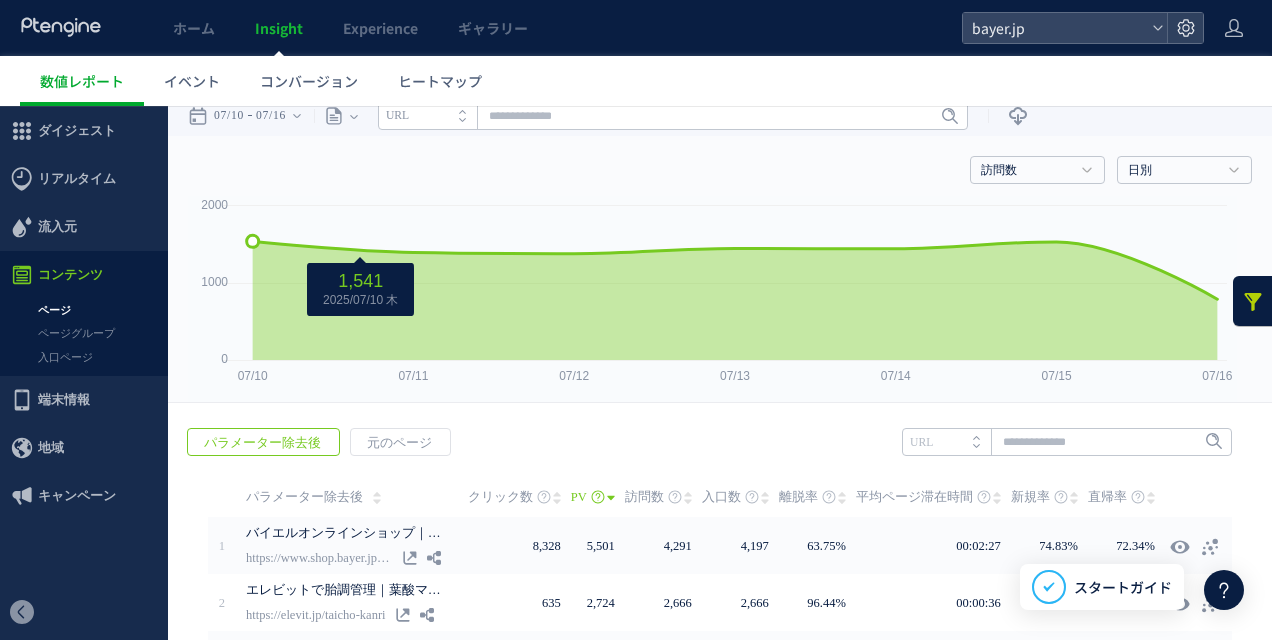 scroll, scrollTop: 0, scrollLeft: 0, axis: both 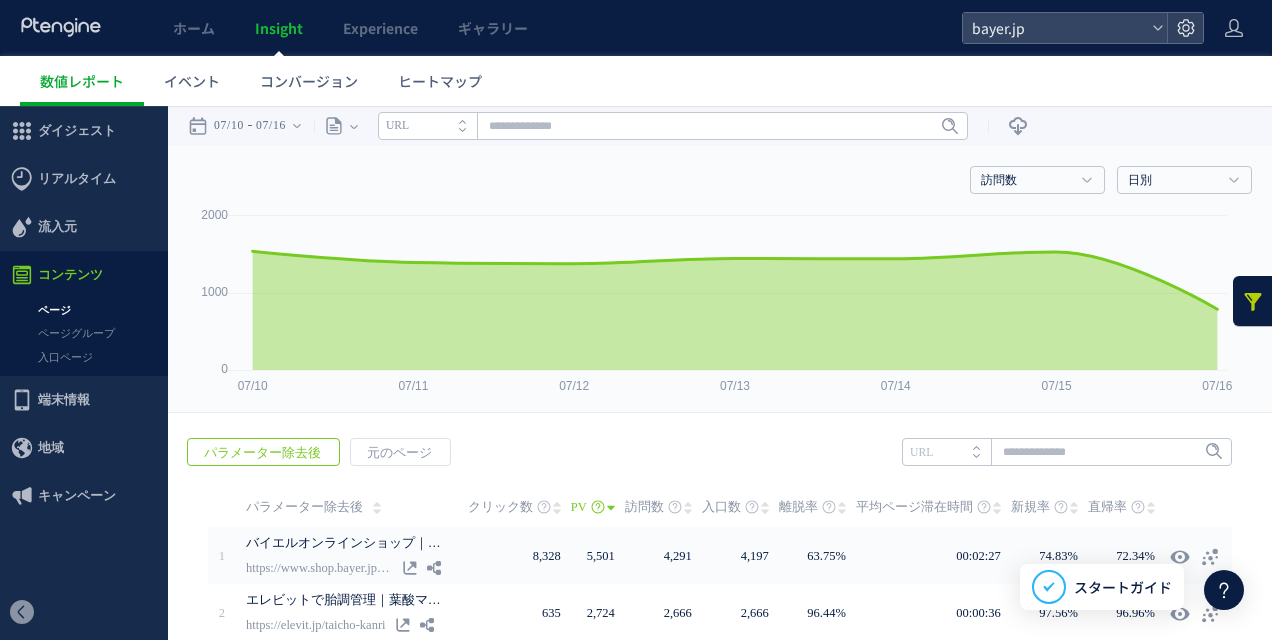 click on "コンテンツ" at bounding box center (70, 275) 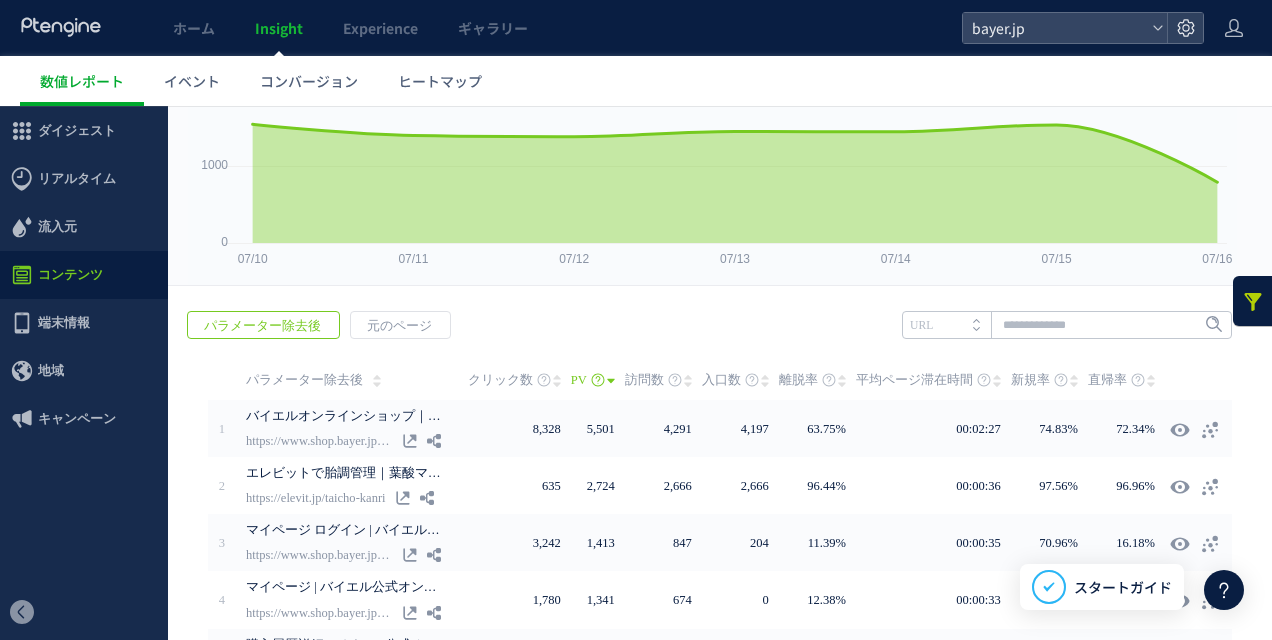 scroll, scrollTop: 0, scrollLeft: 0, axis: both 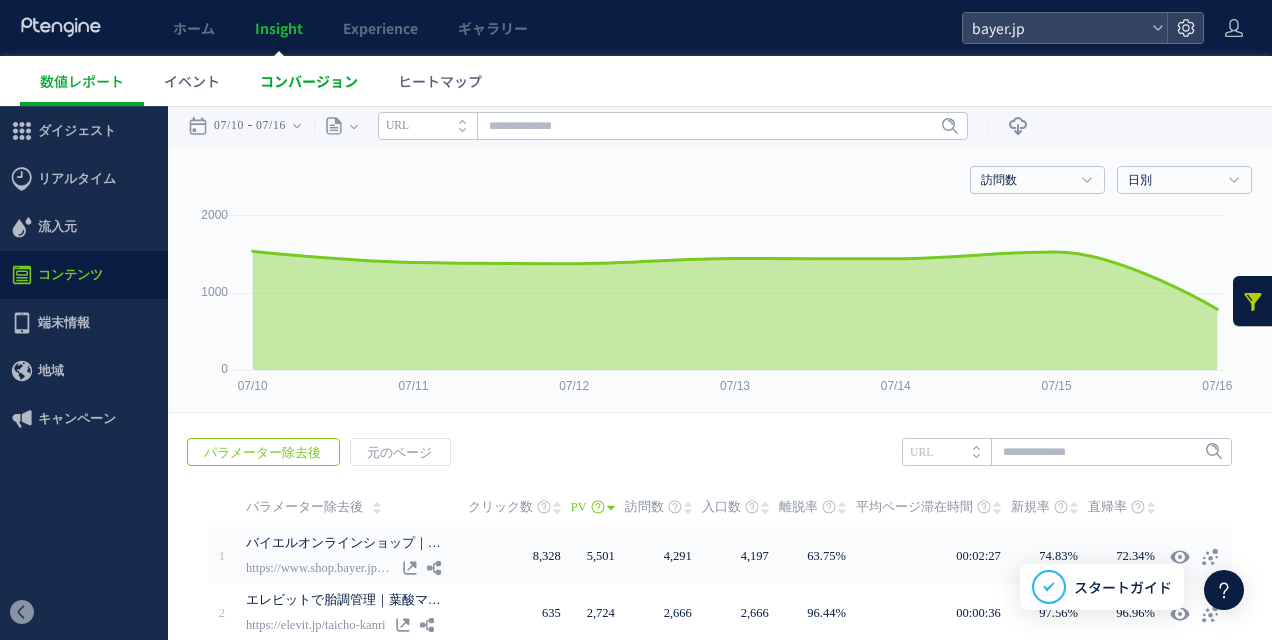 click on "コンバージョン" at bounding box center [309, 81] 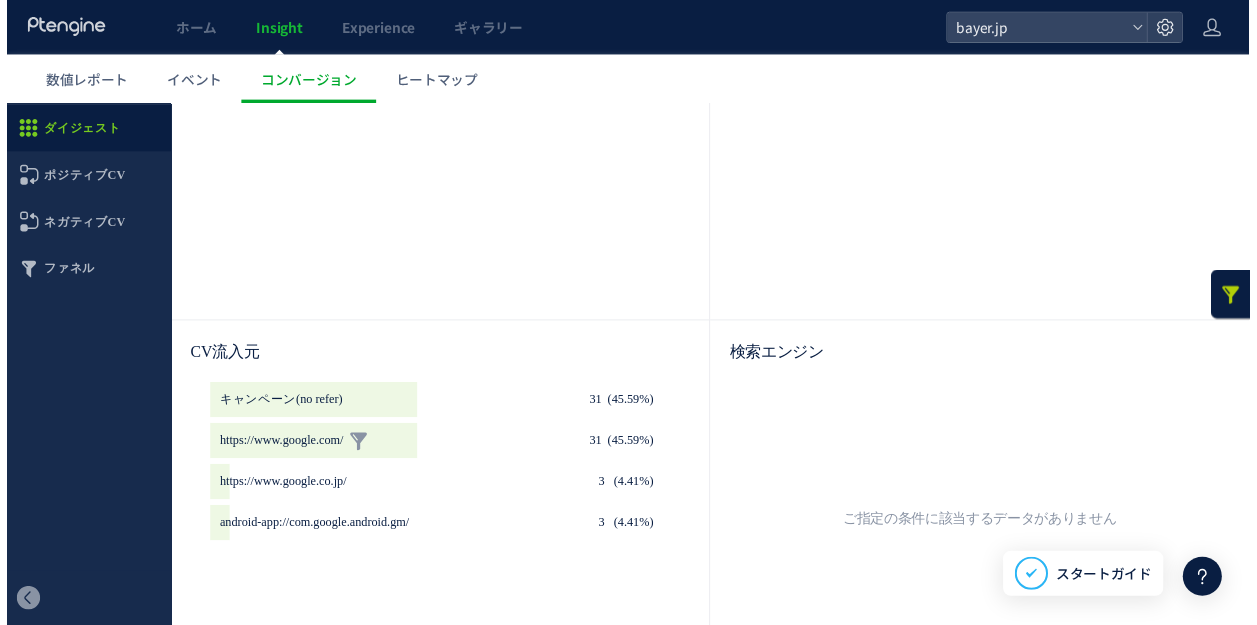 scroll, scrollTop: 700, scrollLeft: 0, axis: vertical 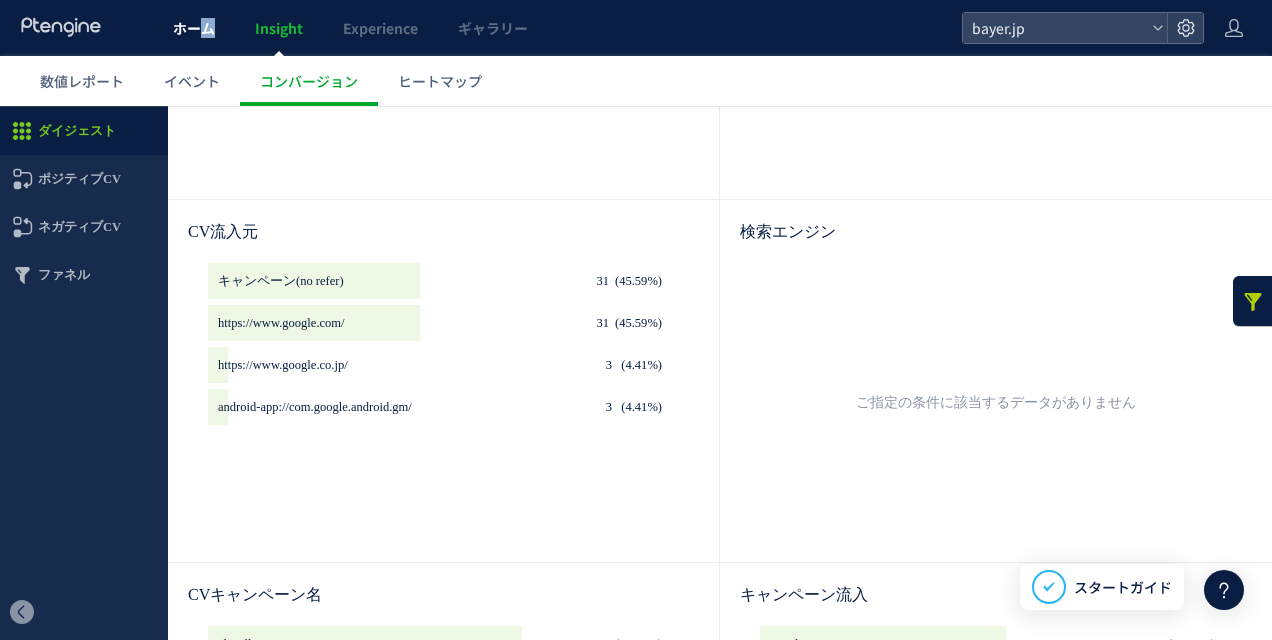 click on "ホーム" at bounding box center [194, 28] 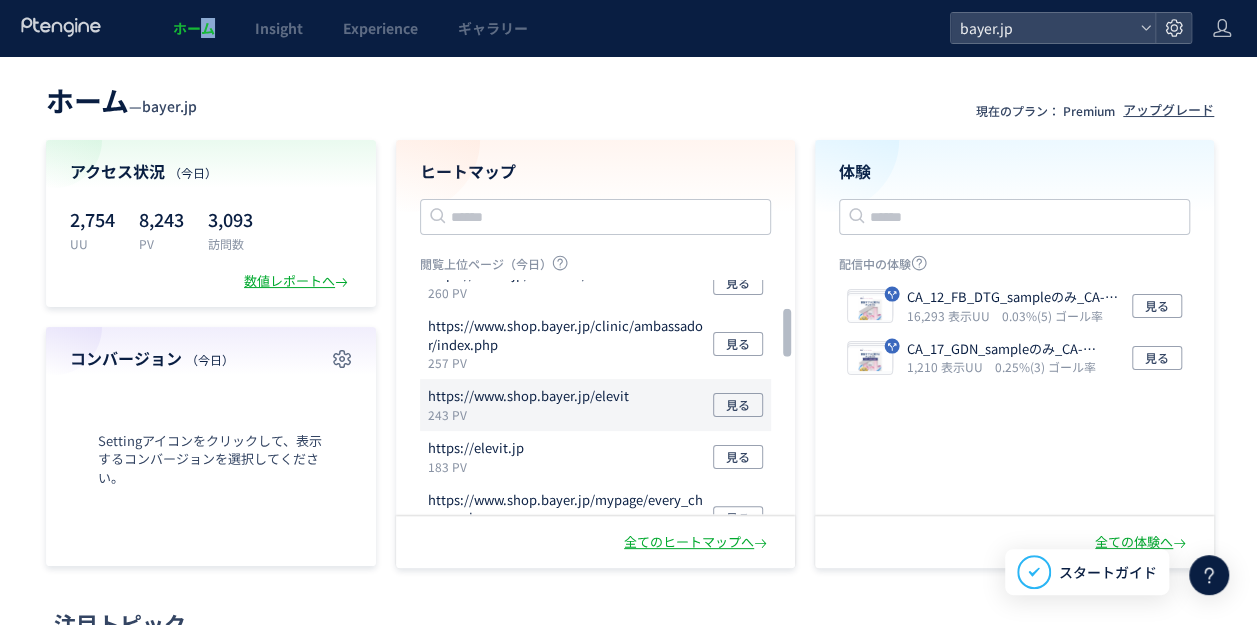 scroll, scrollTop: 0, scrollLeft: 0, axis: both 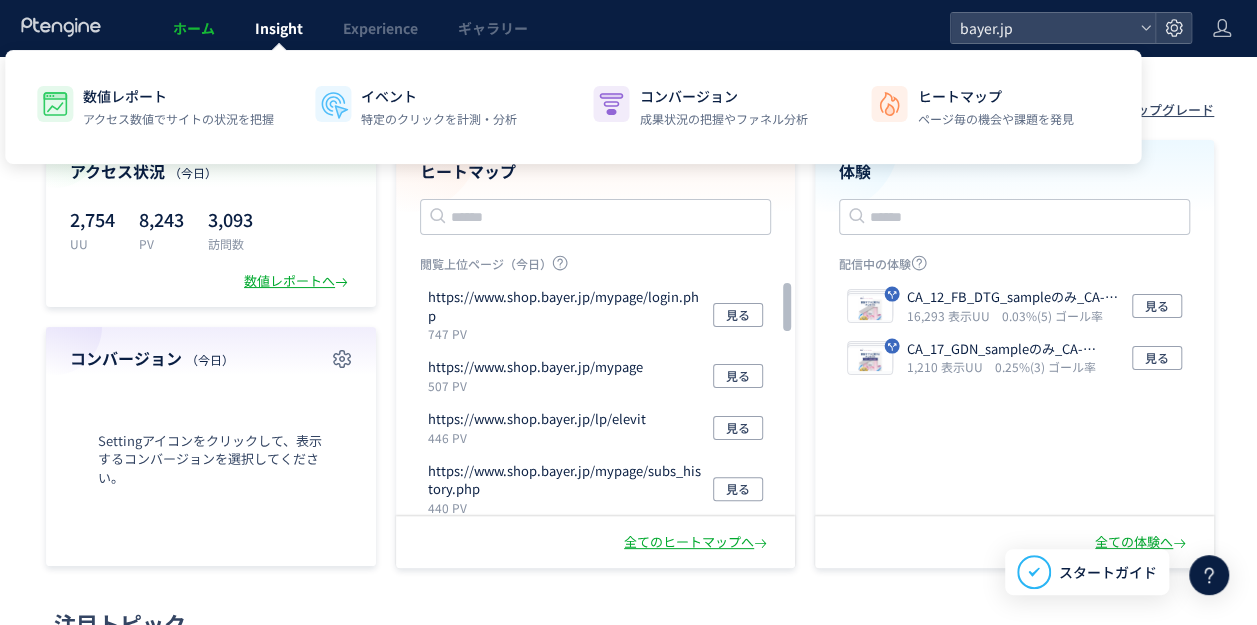 click on "Insight" at bounding box center (279, 28) 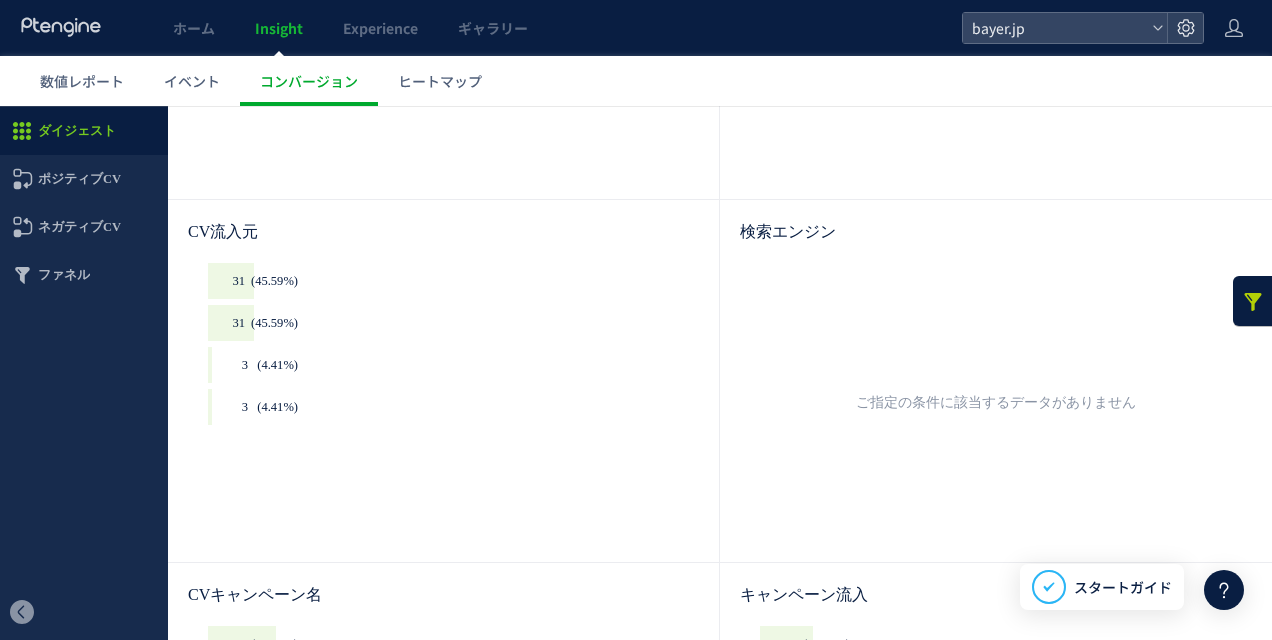 scroll, scrollTop: 0, scrollLeft: 0, axis: both 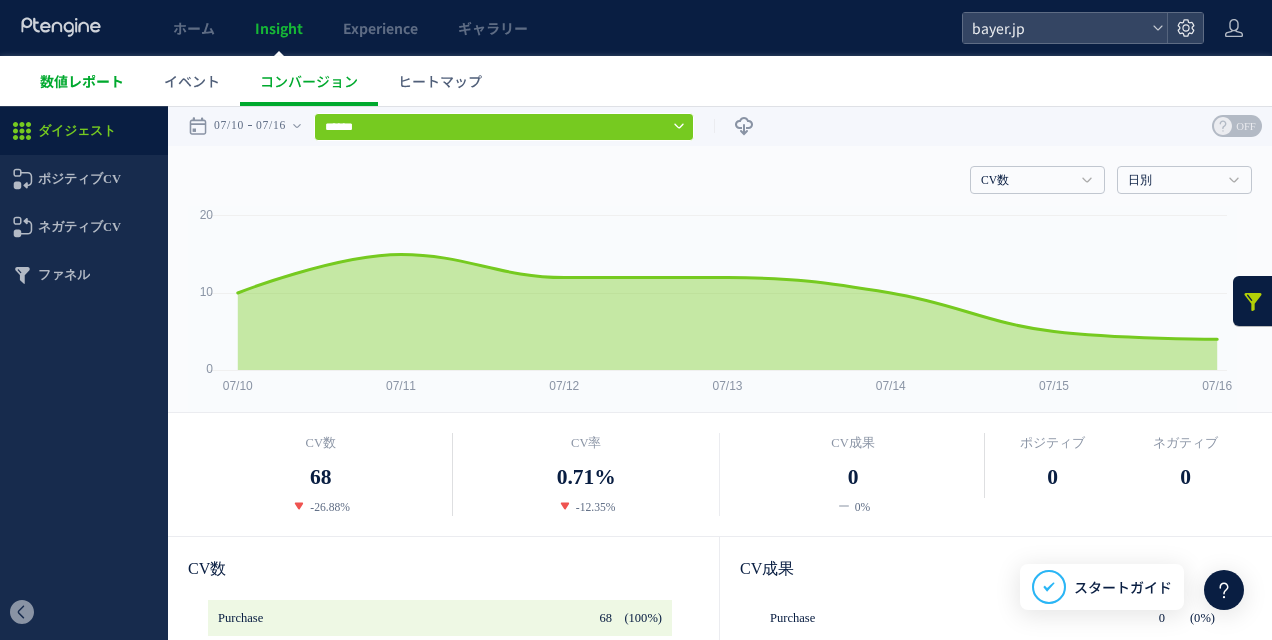 click on "数値レポート" at bounding box center [82, 81] 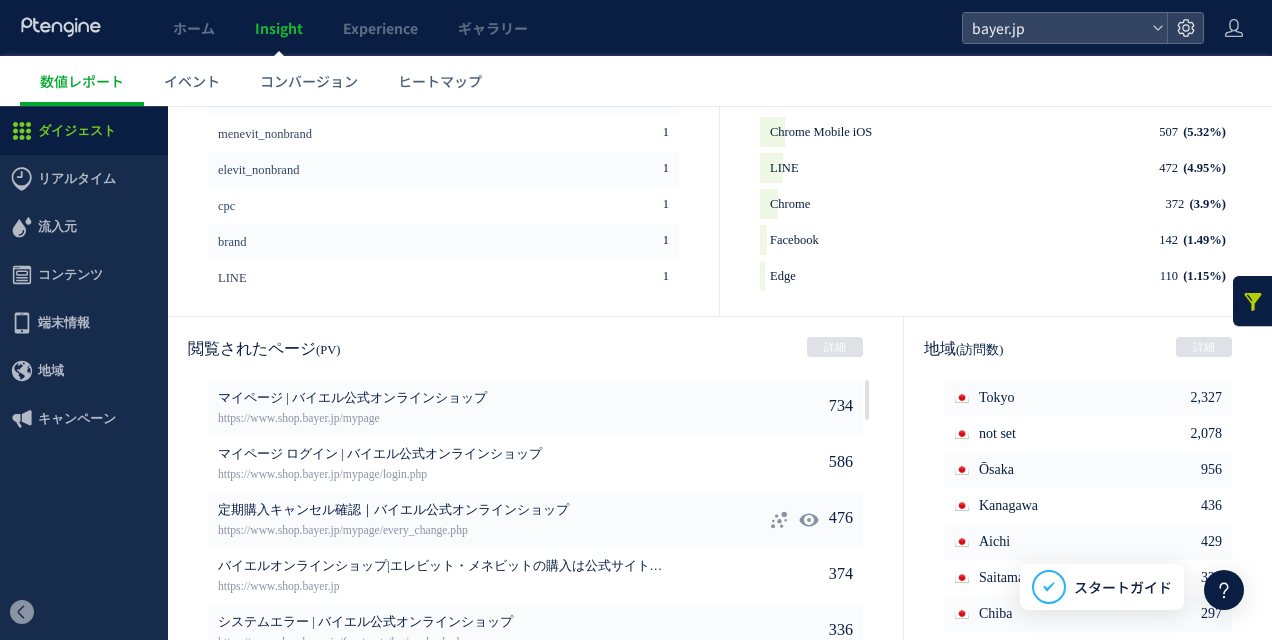 scroll, scrollTop: 1100, scrollLeft: 0, axis: vertical 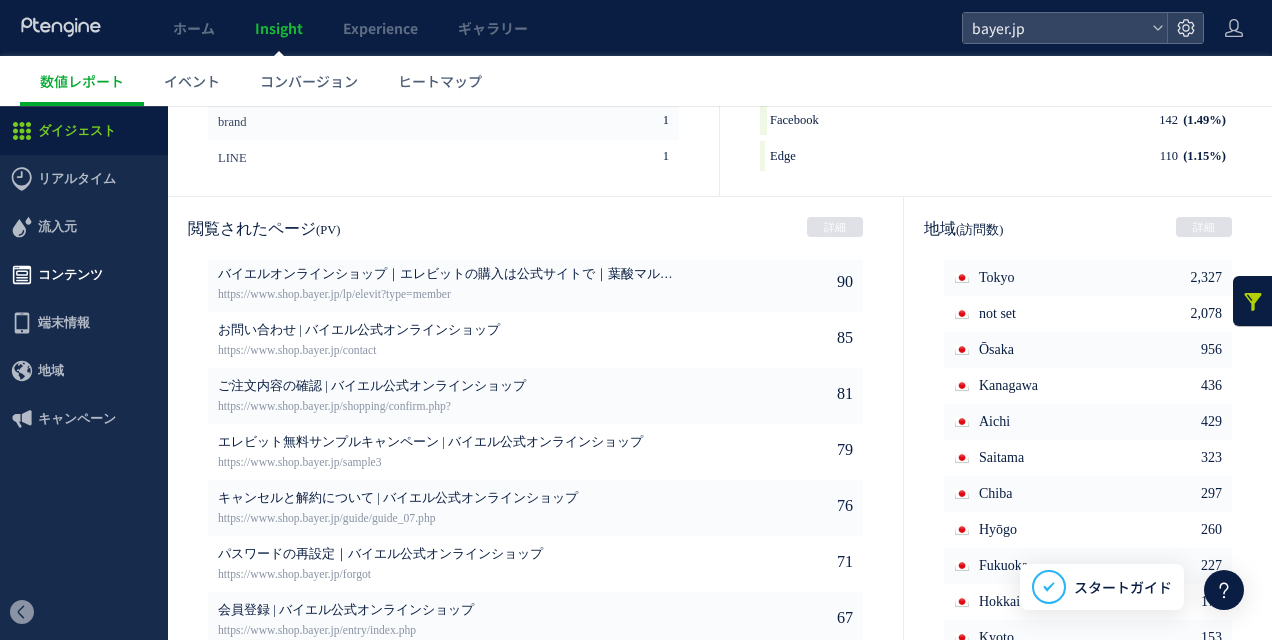 click on "コンテンツ" at bounding box center (70, 275) 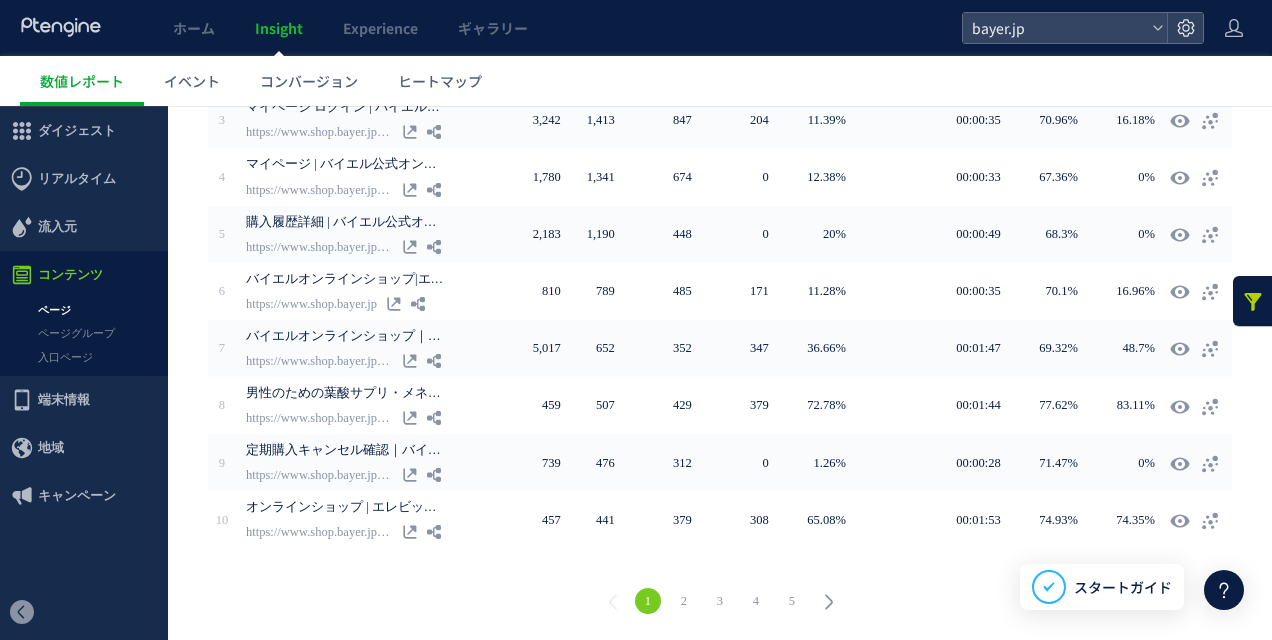 scroll, scrollTop: 0, scrollLeft: 0, axis: both 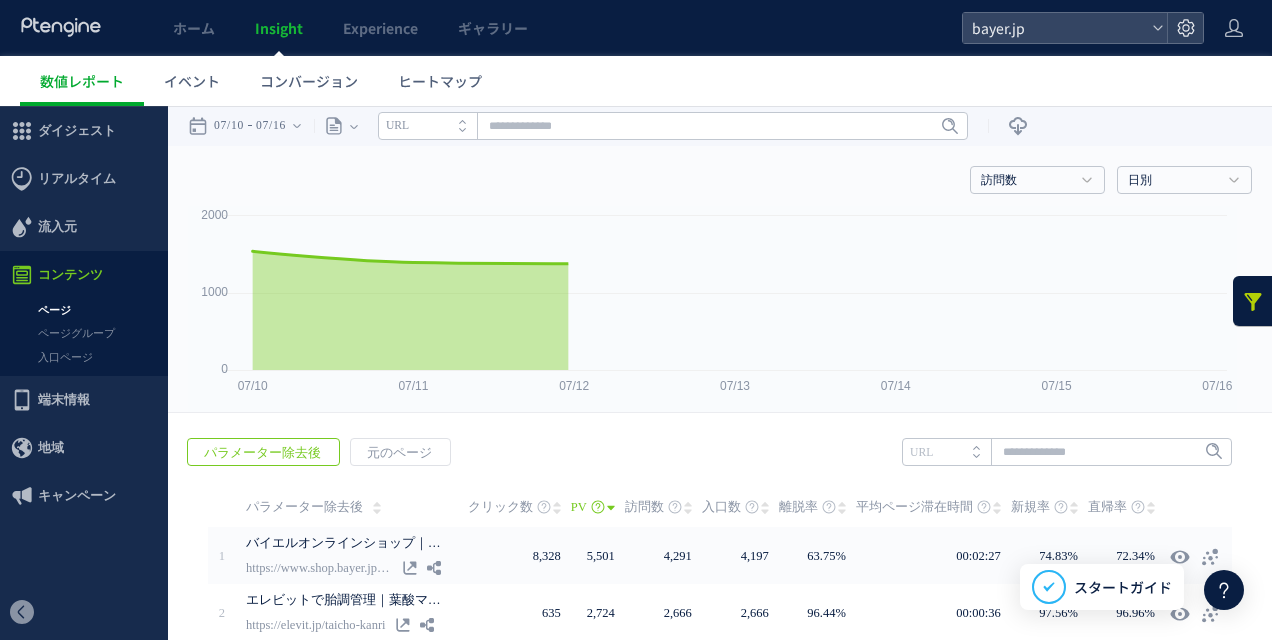click on "ページ" at bounding box center (84, 310) 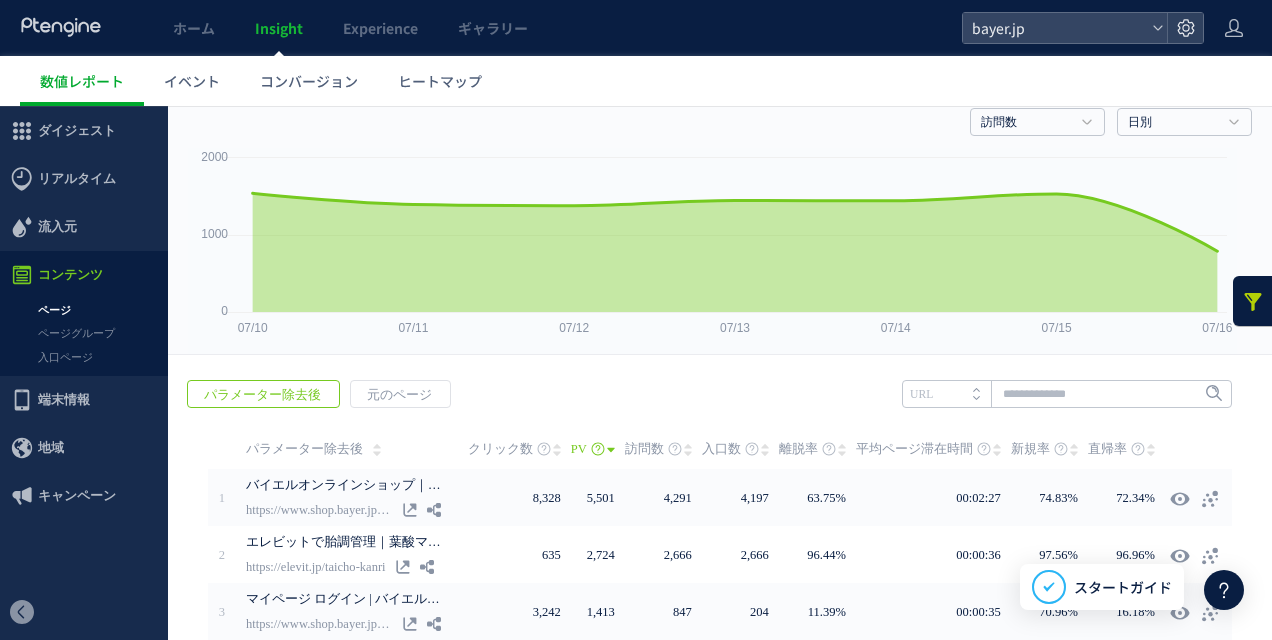 scroll, scrollTop: 0, scrollLeft: 0, axis: both 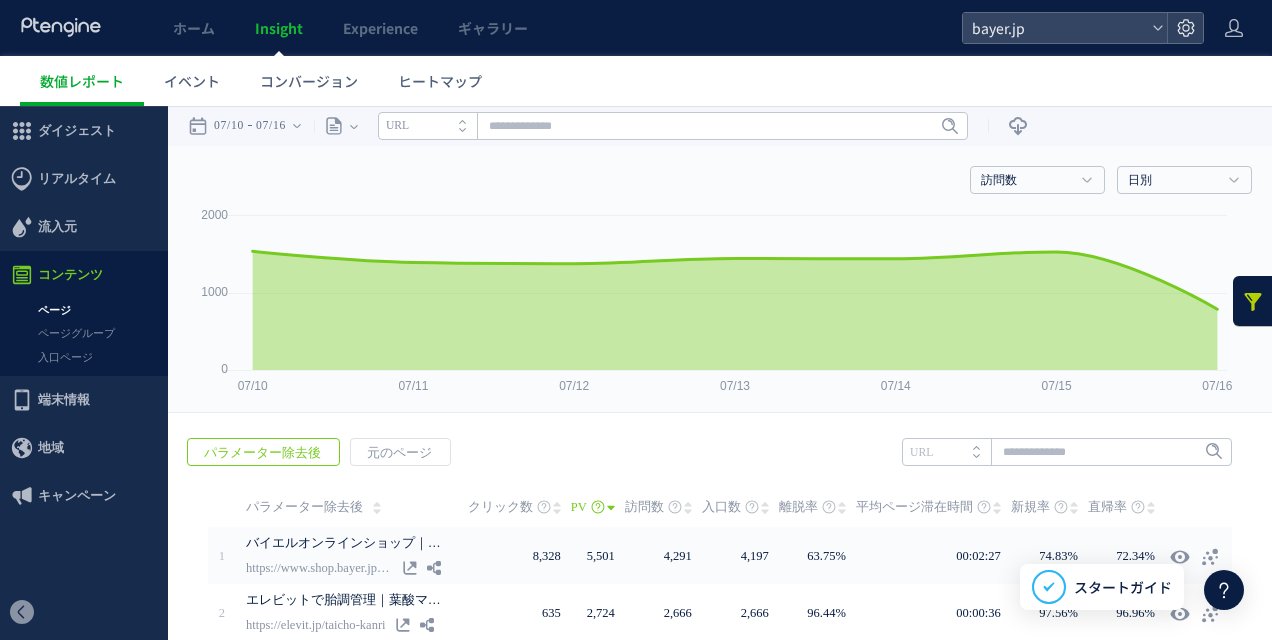 click at bounding box center (1253, 301) 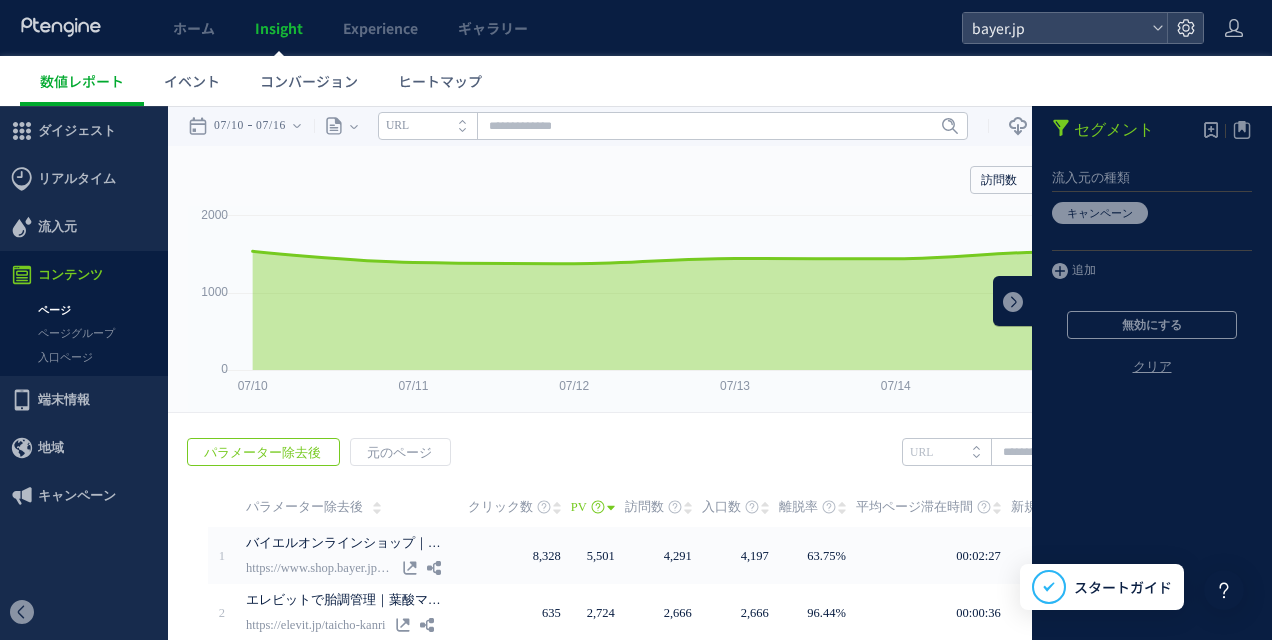 click on "クリア" at bounding box center (1152, 383) 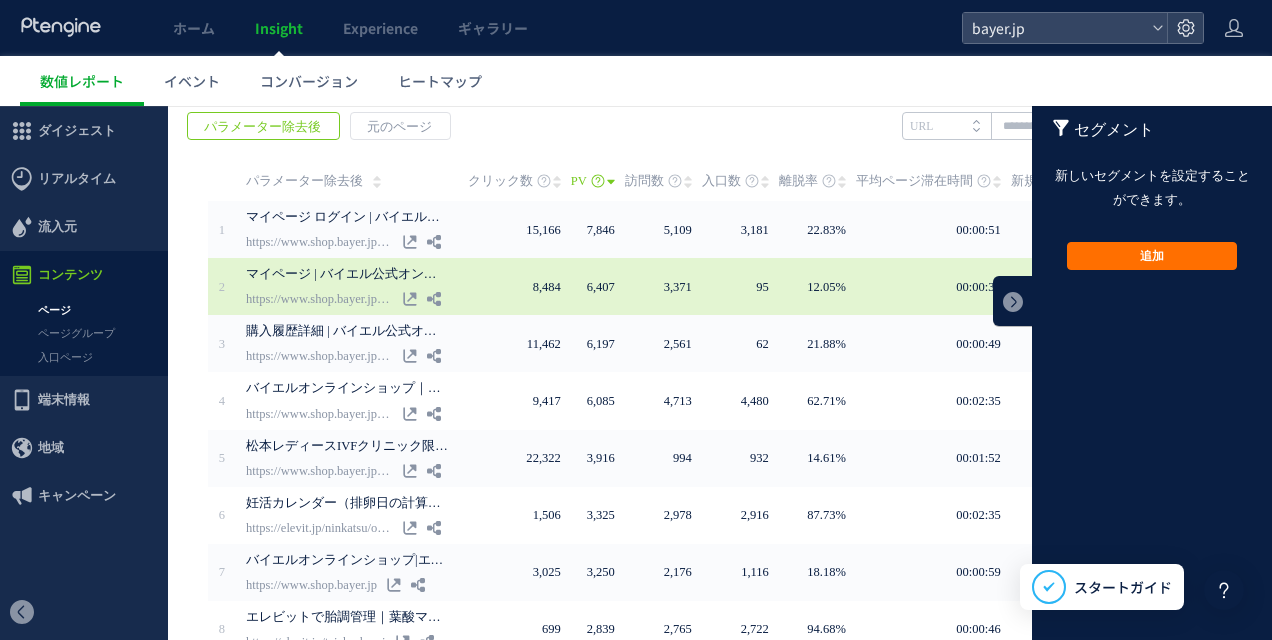scroll, scrollTop: 400, scrollLeft: 0, axis: vertical 